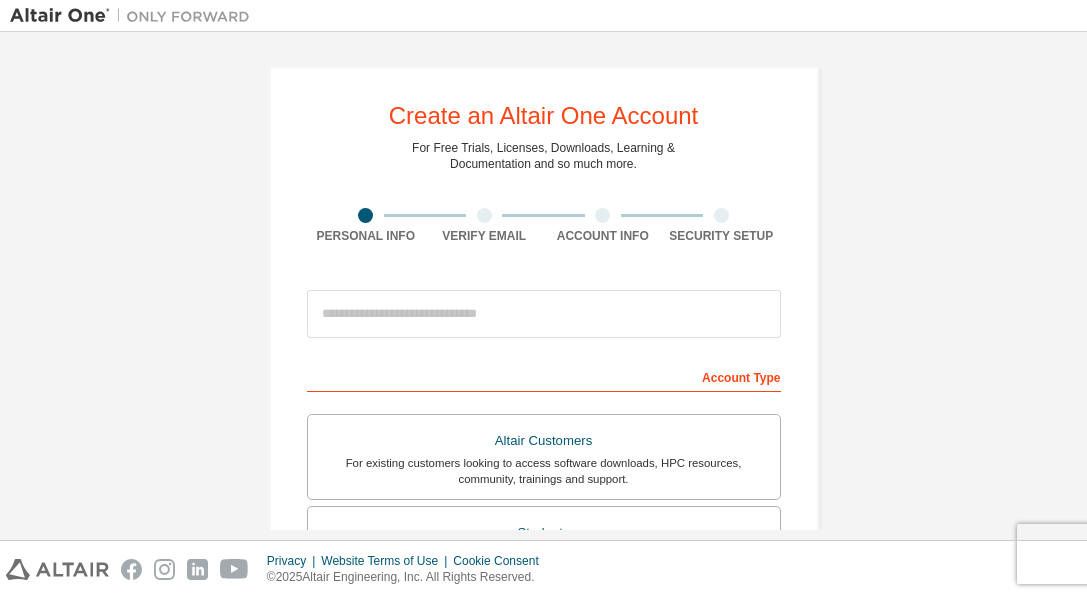 scroll, scrollTop: 0, scrollLeft: 0, axis: both 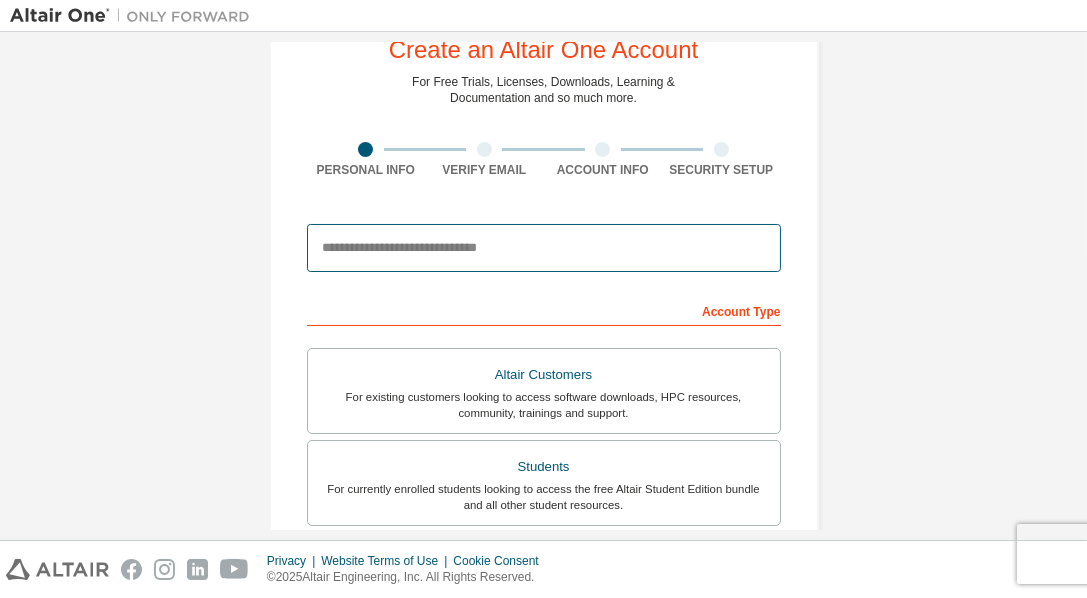 click at bounding box center (544, 248) 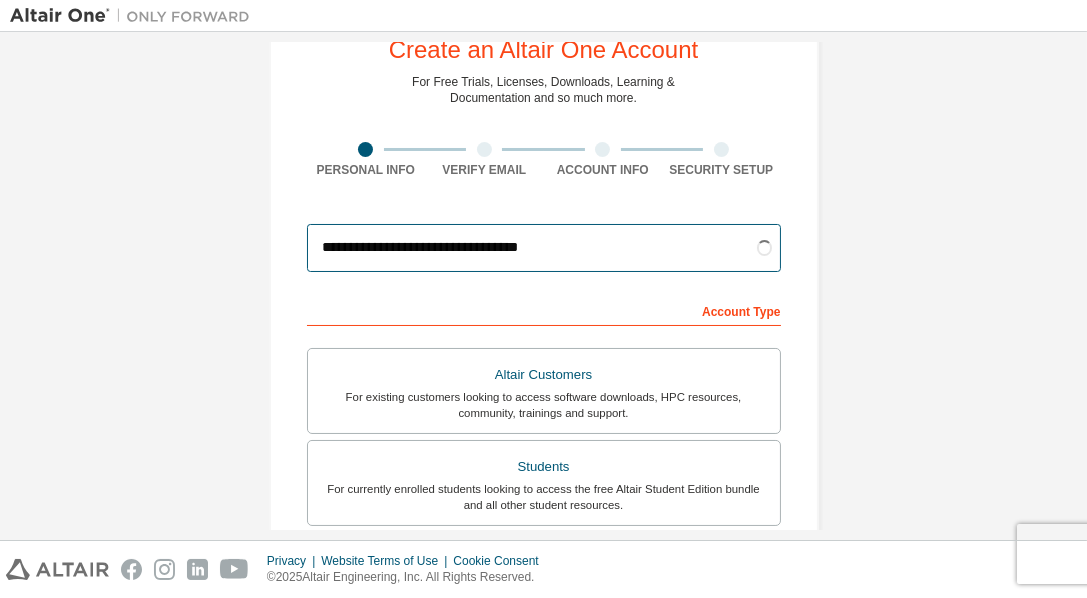 type on "**********" 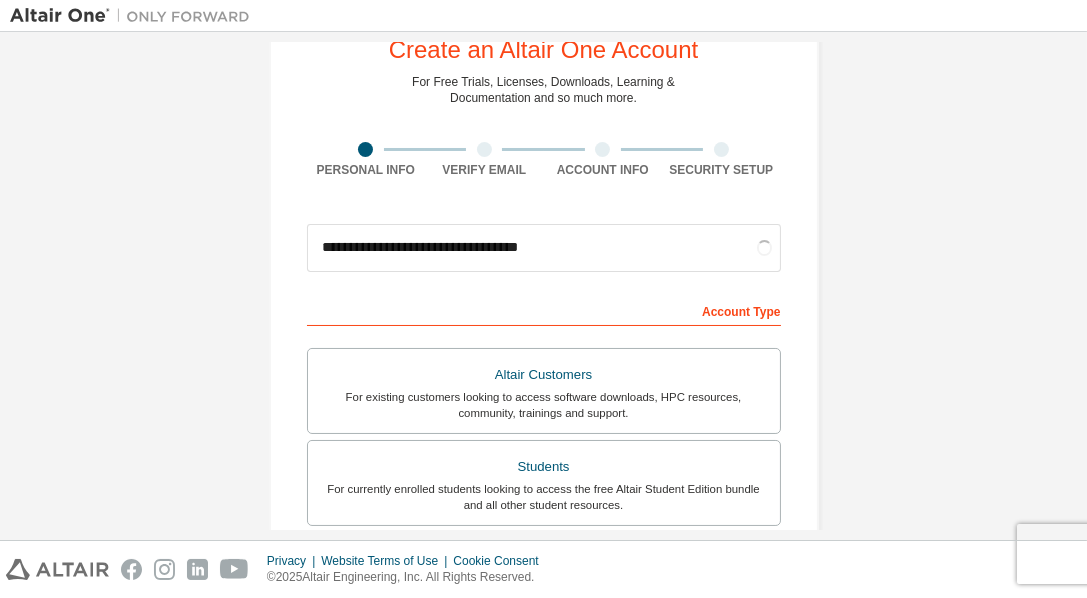 scroll, scrollTop: 570, scrollLeft: 0, axis: vertical 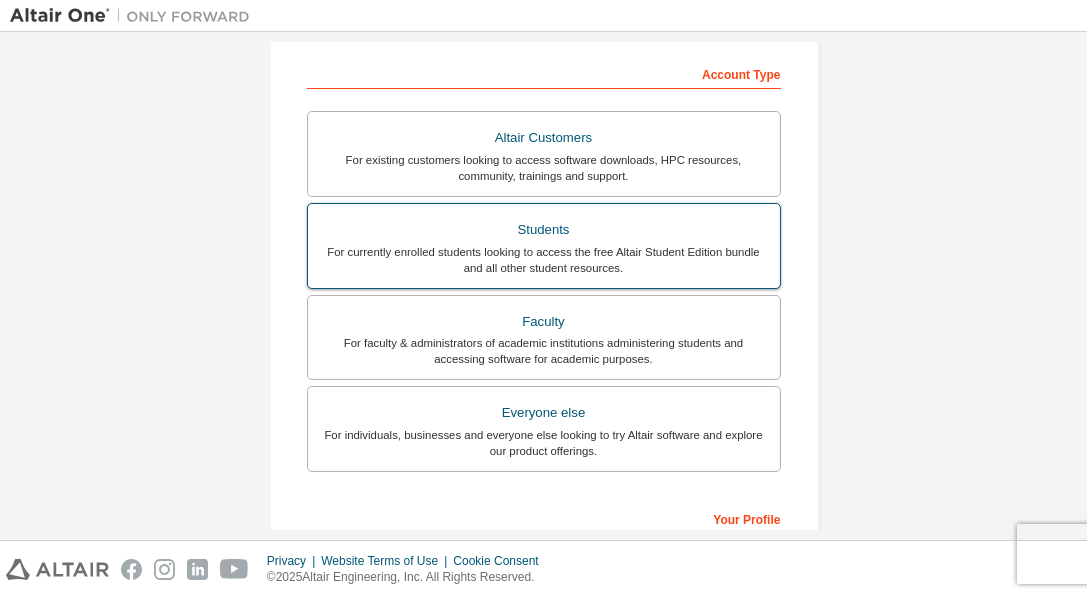 click on "Students For currently enrolled students looking to access the free Altair Student Edition bundle and all other student resources." at bounding box center [544, 246] 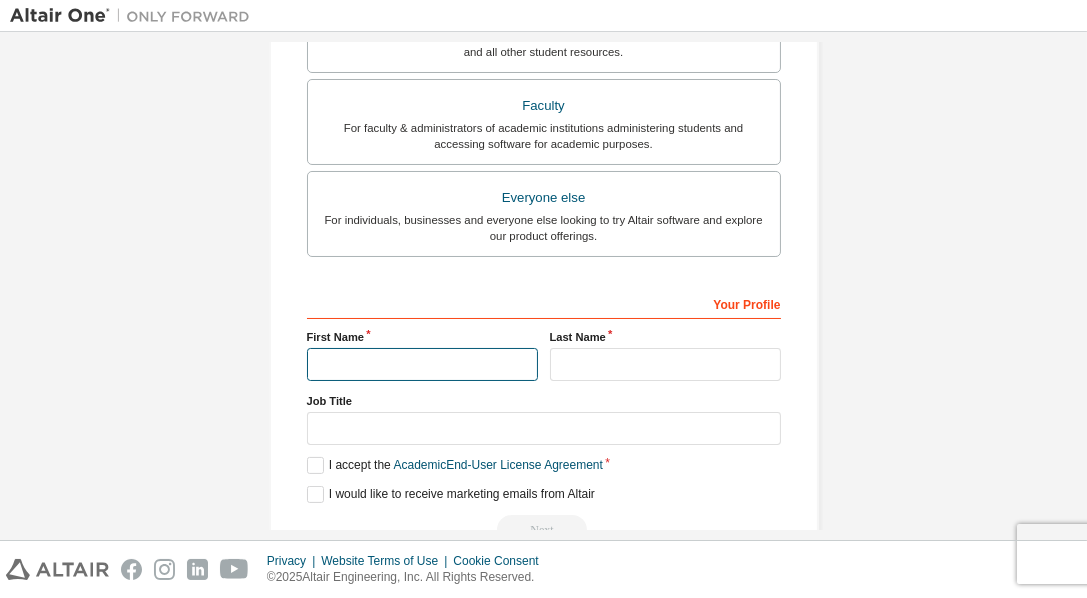 click at bounding box center [422, 364] 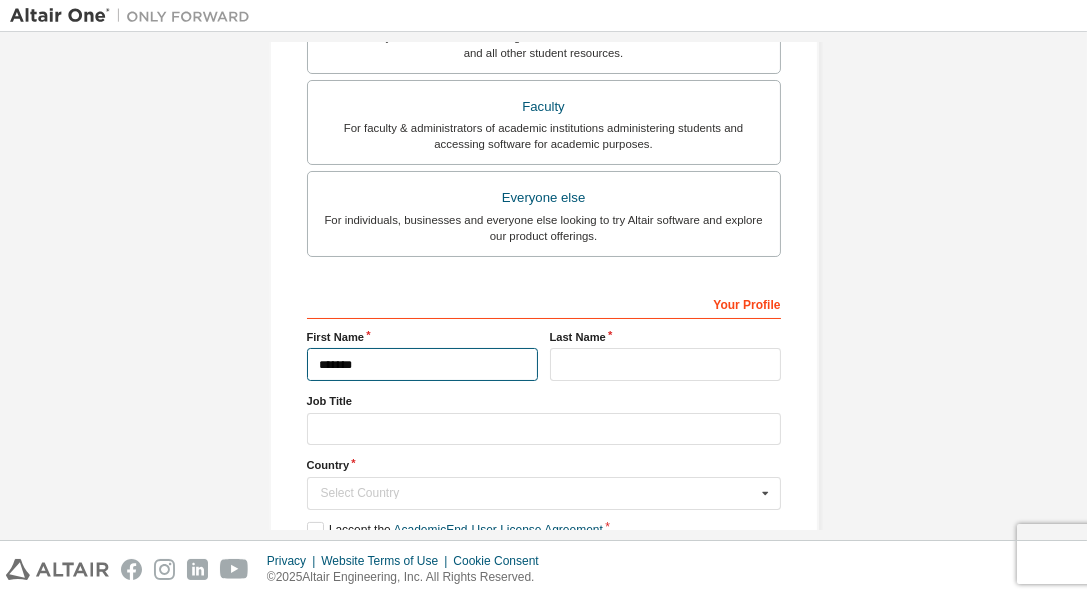 type on "*******" 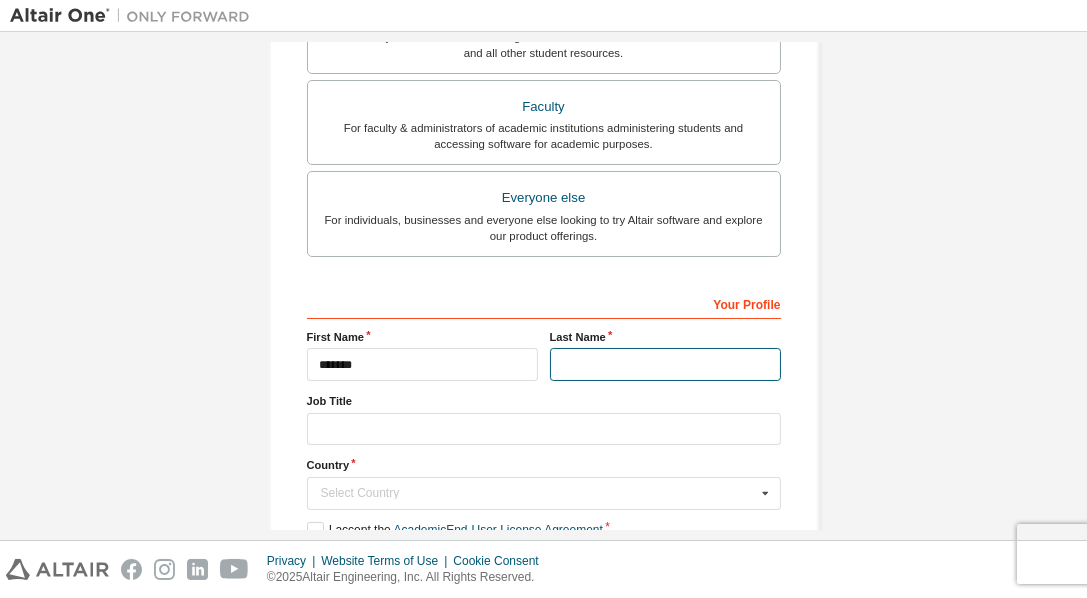 type on "*" 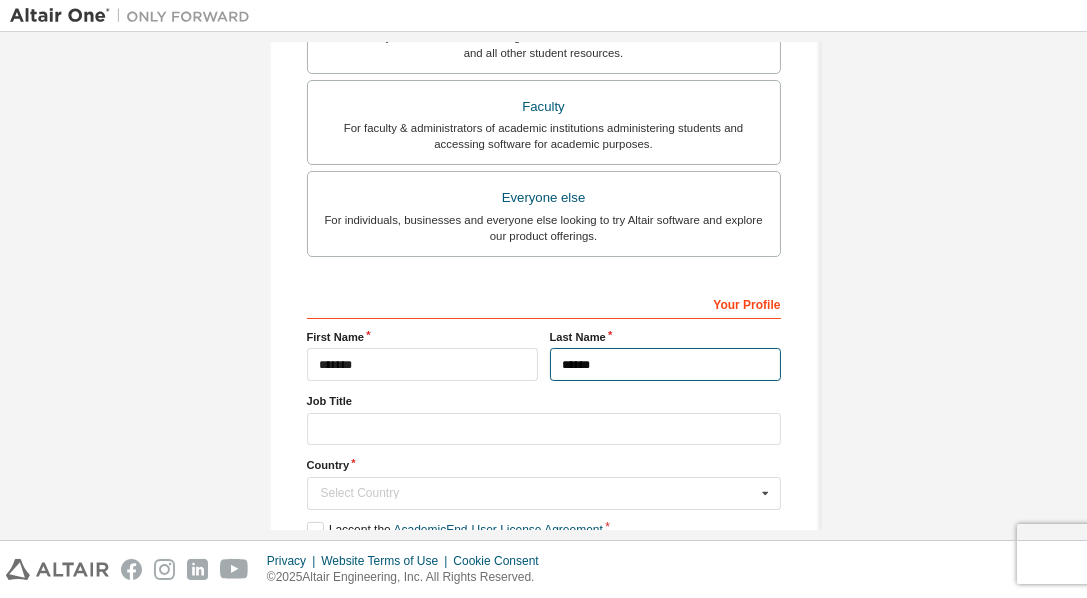 type on "******" 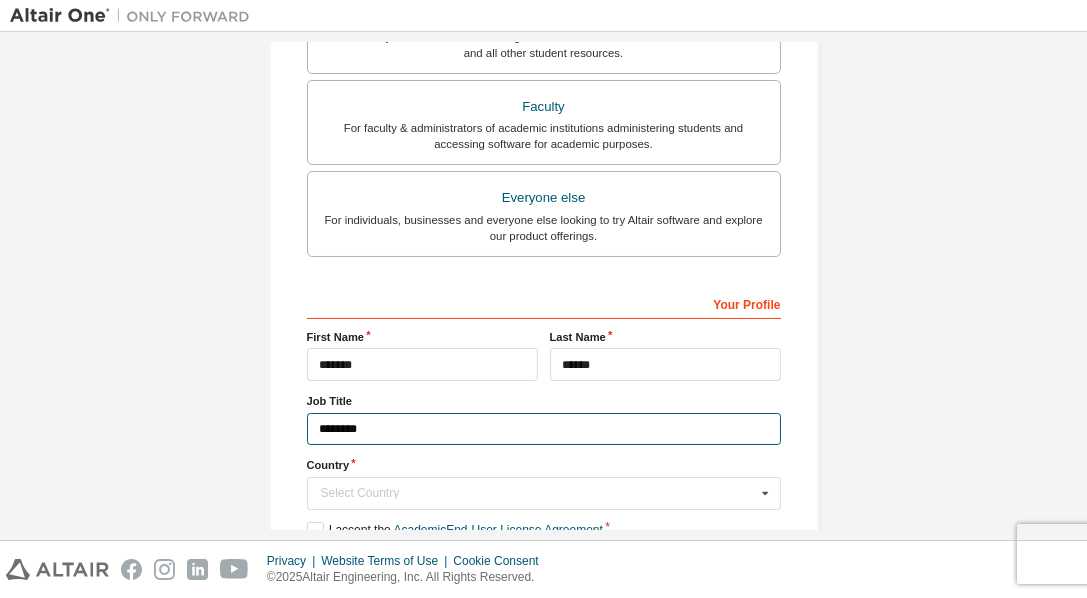 type on "********" 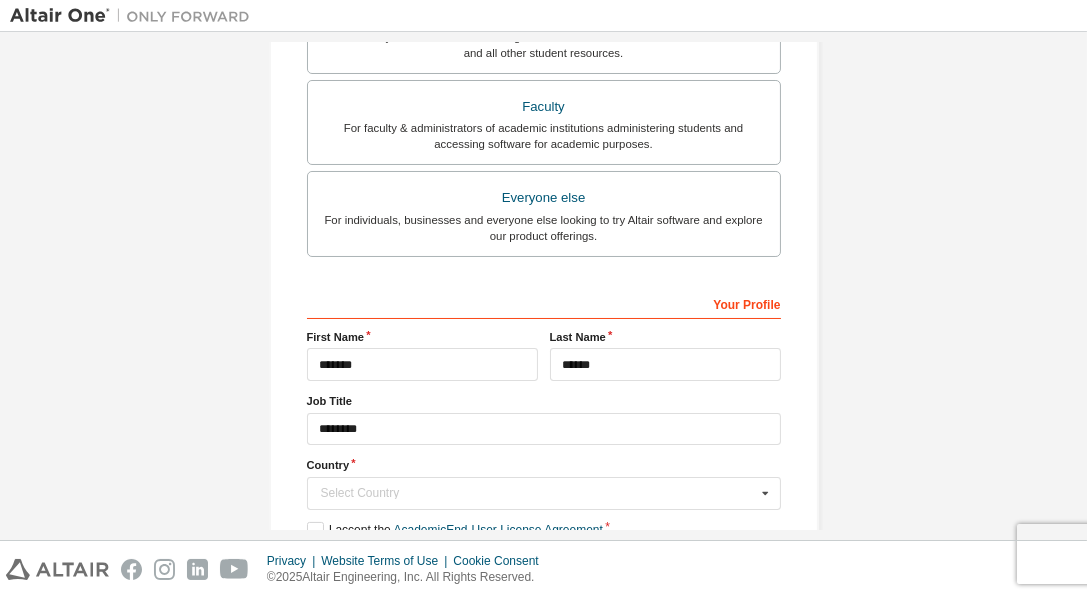 click on "Job Title ********" at bounding box center [544, 419] 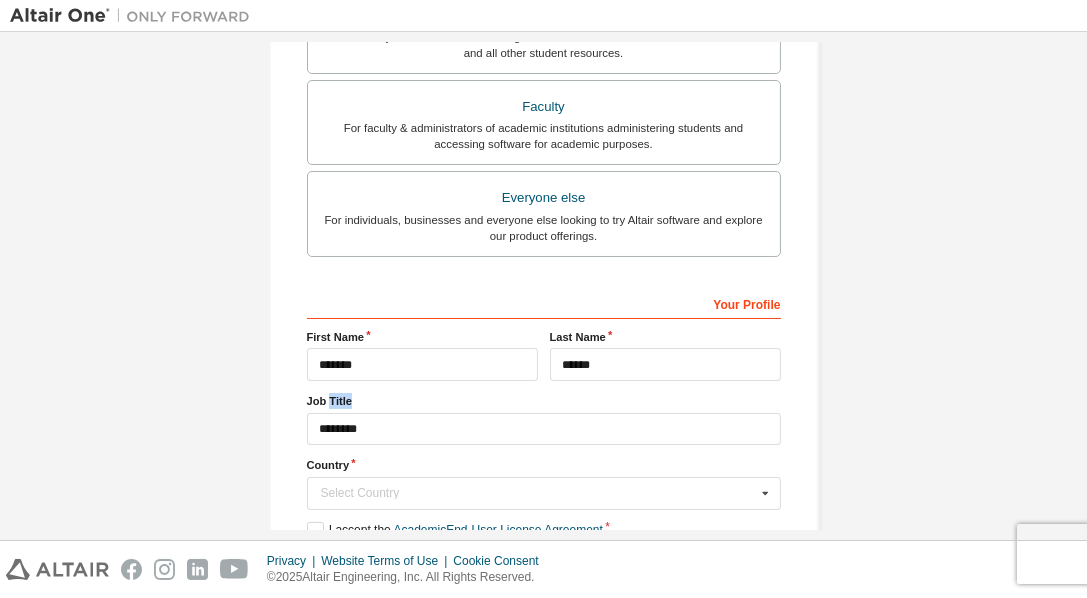 click on "Job Title" at bounding box center [544, 401] 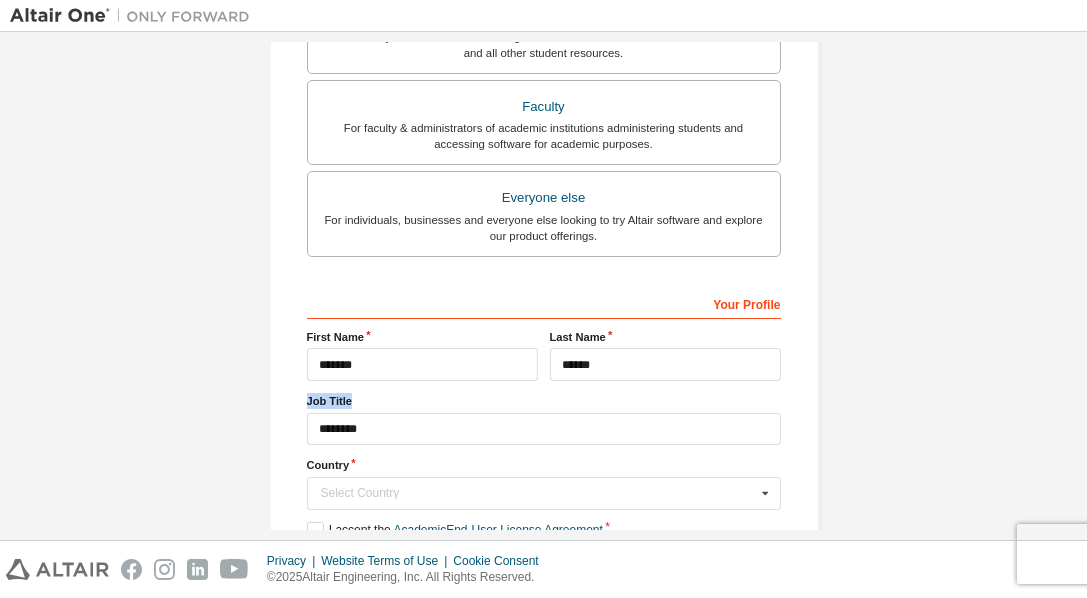 click on "Job Title" at bounding box center [544, 401] 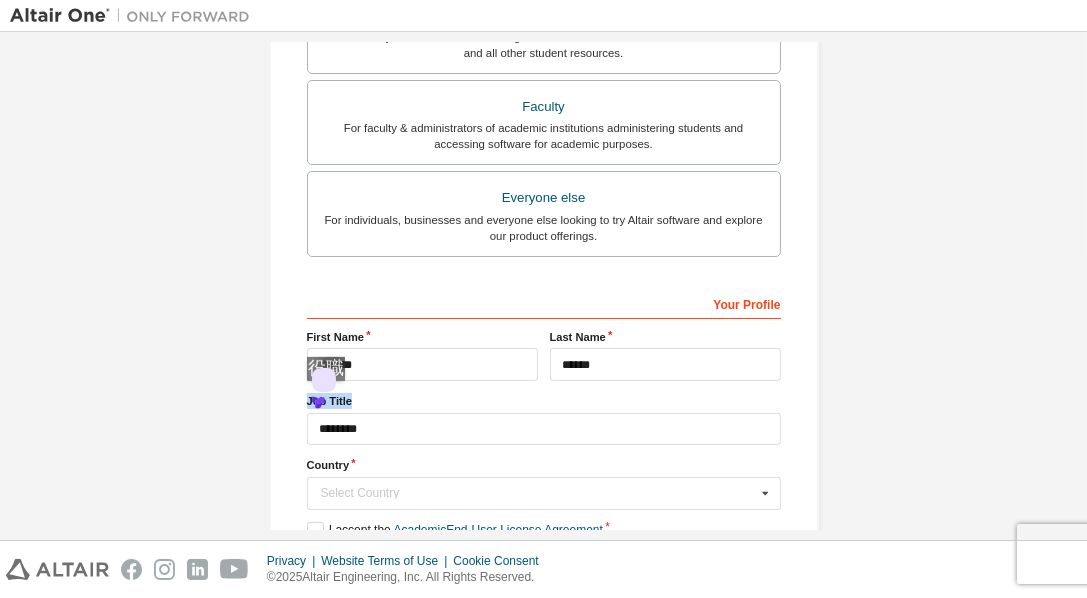 copy on "Job Title" 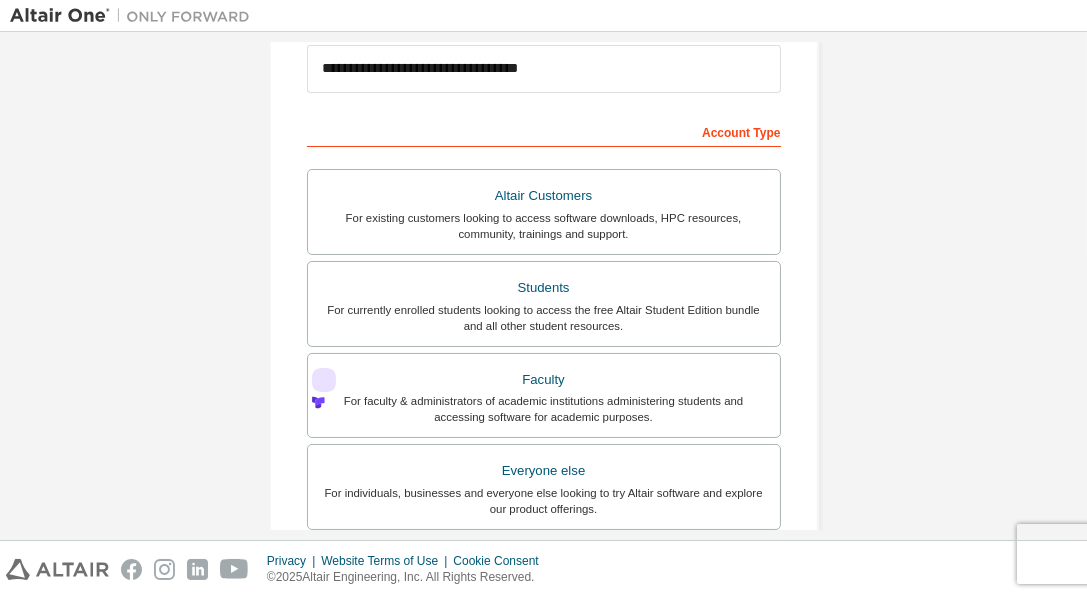 scroll, scrollTop: 0, scrollLeft: 0, axis: both 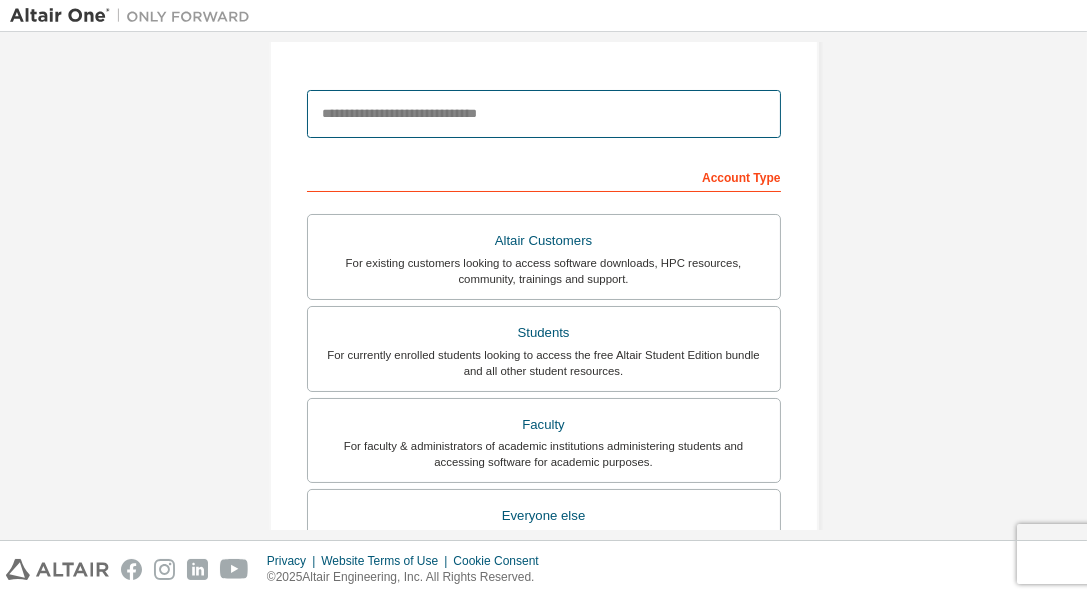 click at bounding box center [544, 114] 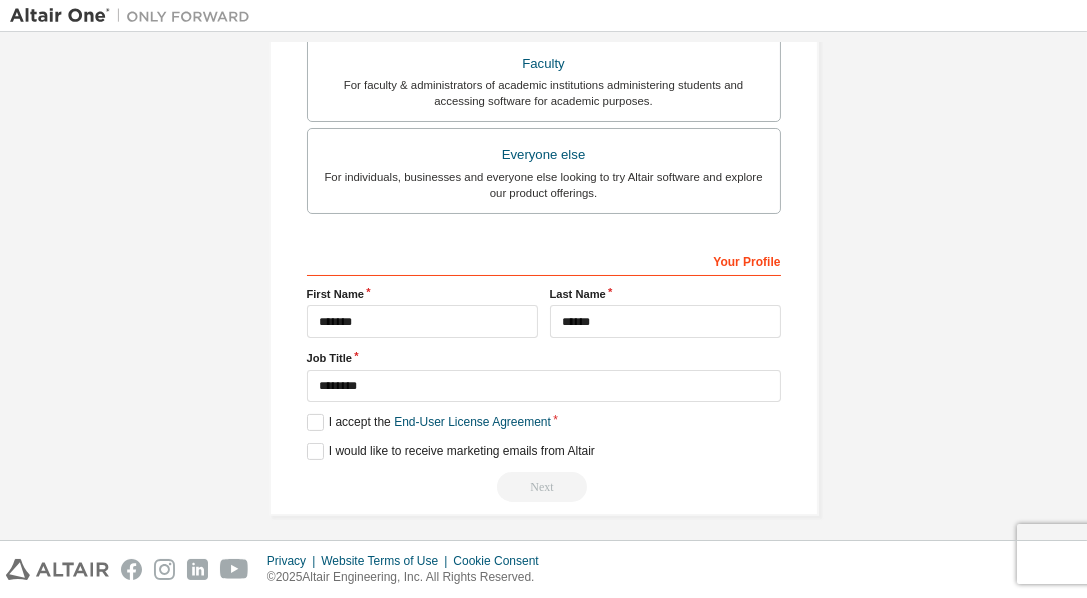 scroll, scrollTop: 570, scrollLeft: 0, axis: vertical 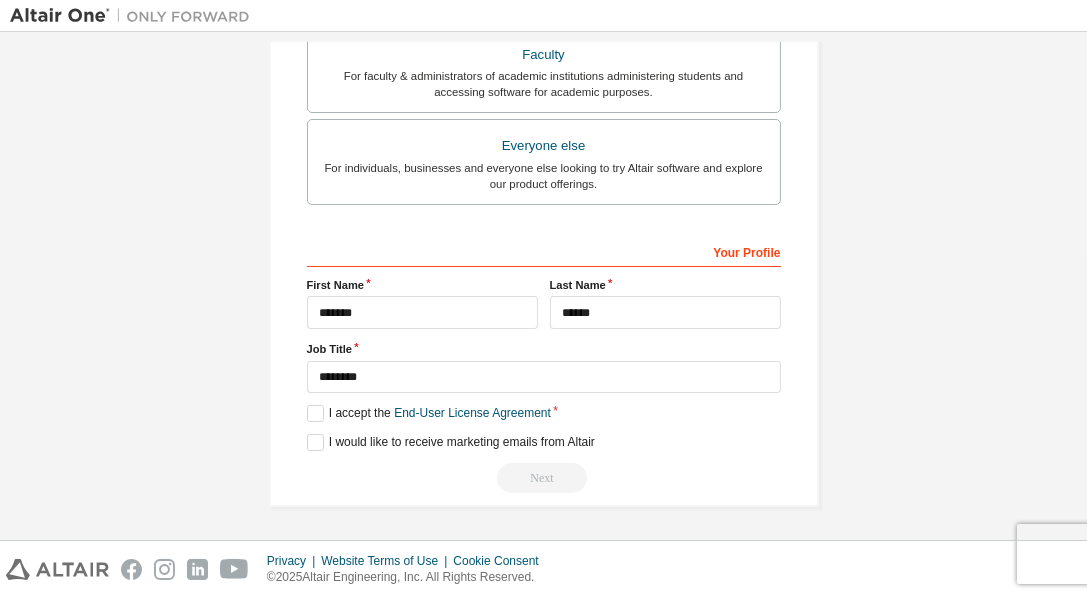 type on "**********" 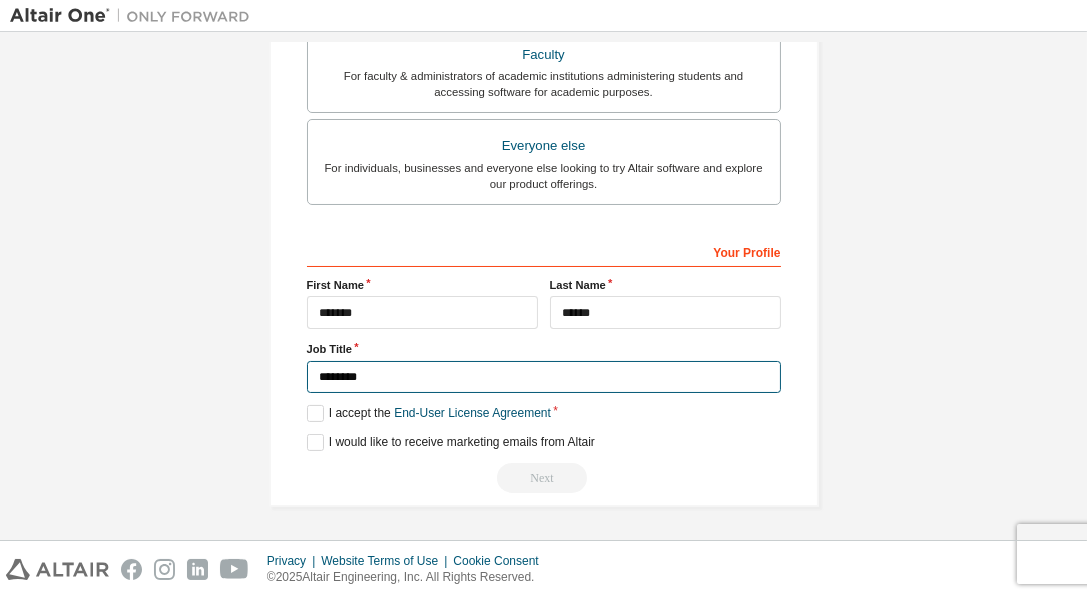 click on "********" at bounding box center [544, 377] 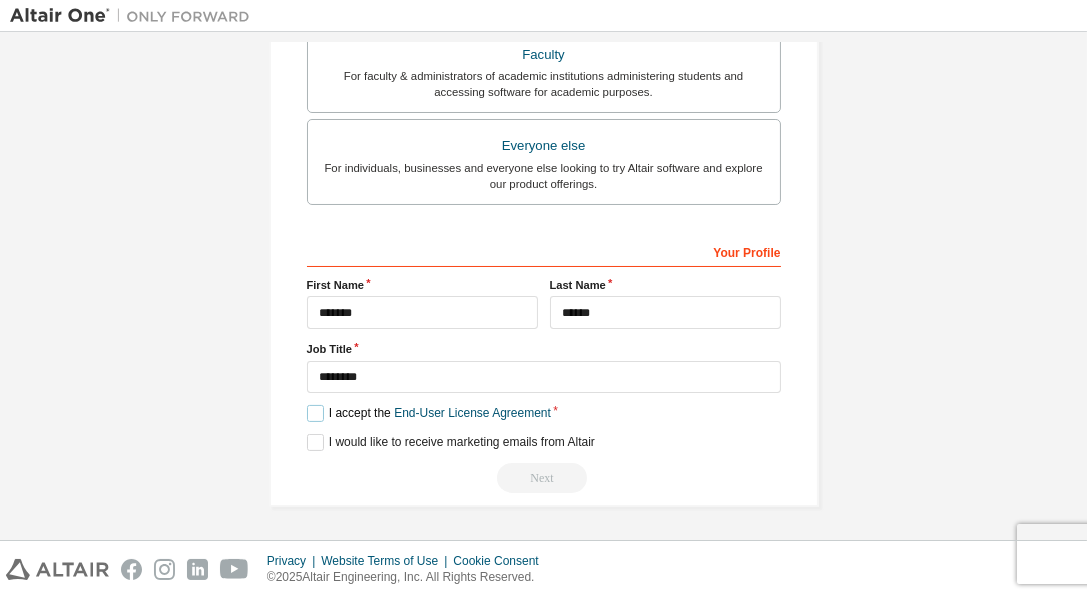 click on "I accept the    End-User License Agreement" at bounding box center (429, 413) 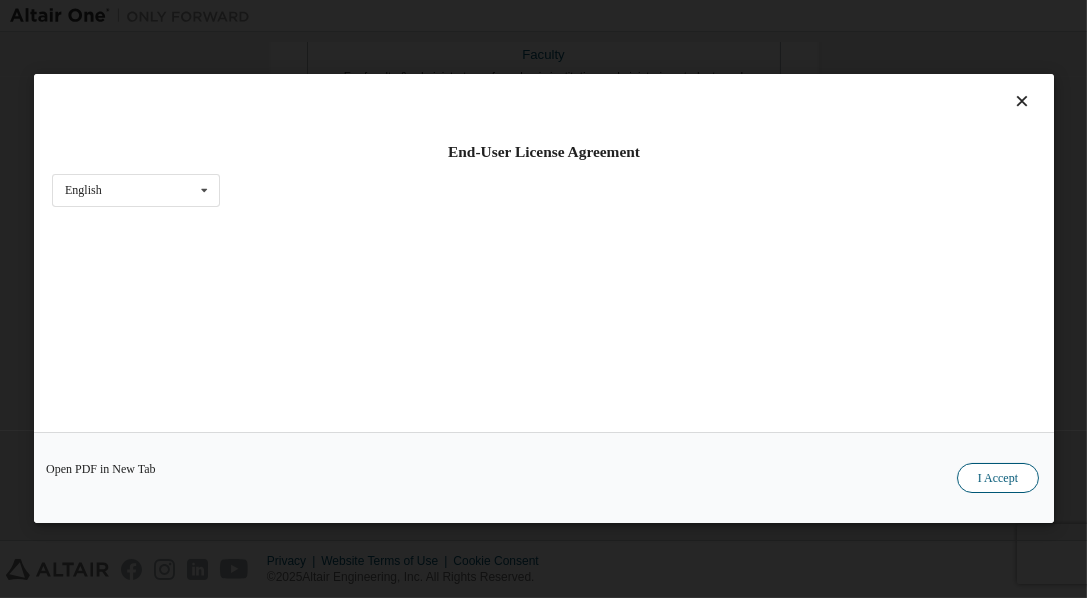 click on "I Accept" at bounding box center [997, 479] 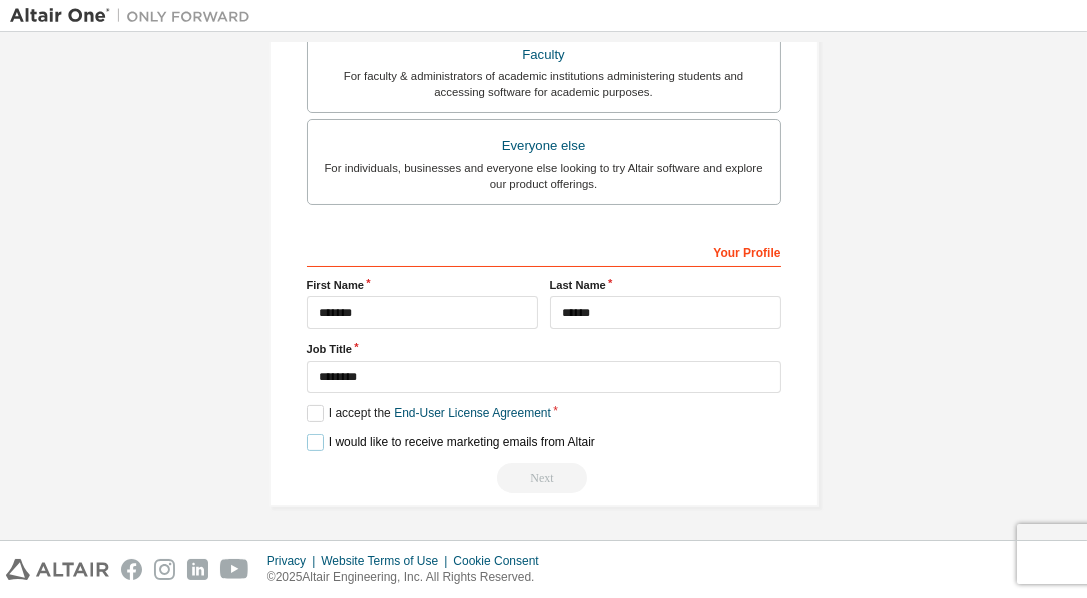 click on "I would like to receive marketing emails from Altair" at bounding box center (451, 442) 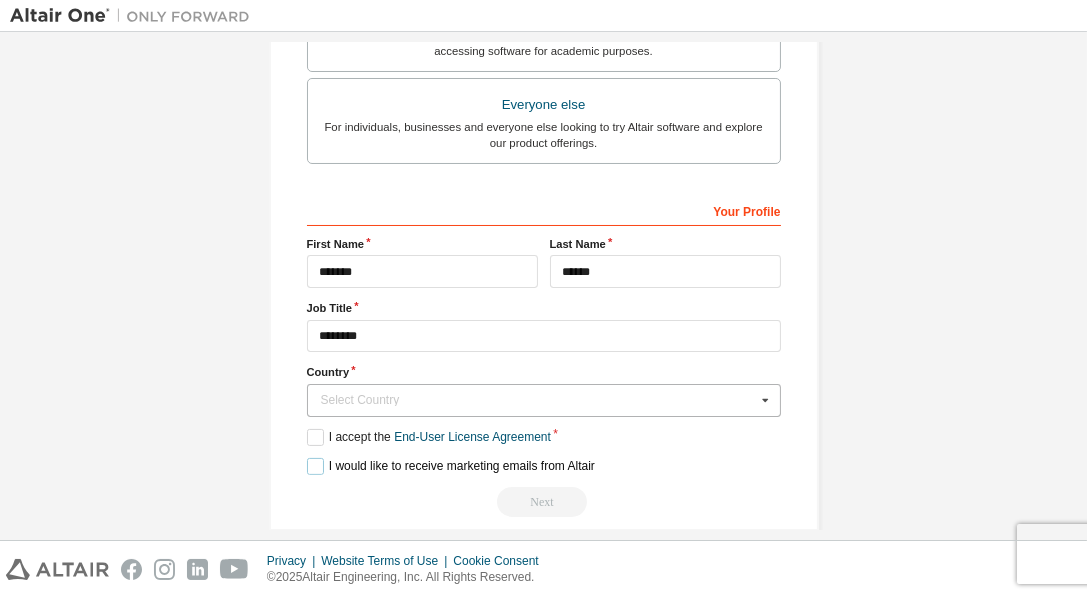 scroll, scrollTop: 634, scrollLeft: 0, axis: vertical 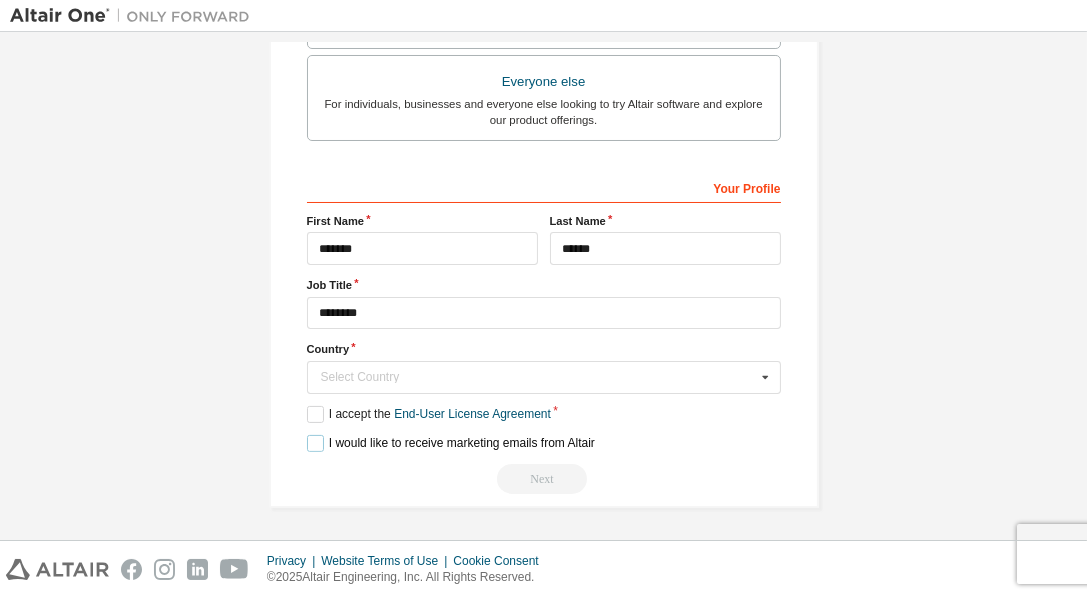 click on "I would like to receive marketing emails from Altair" at bounding box center [451, 443] 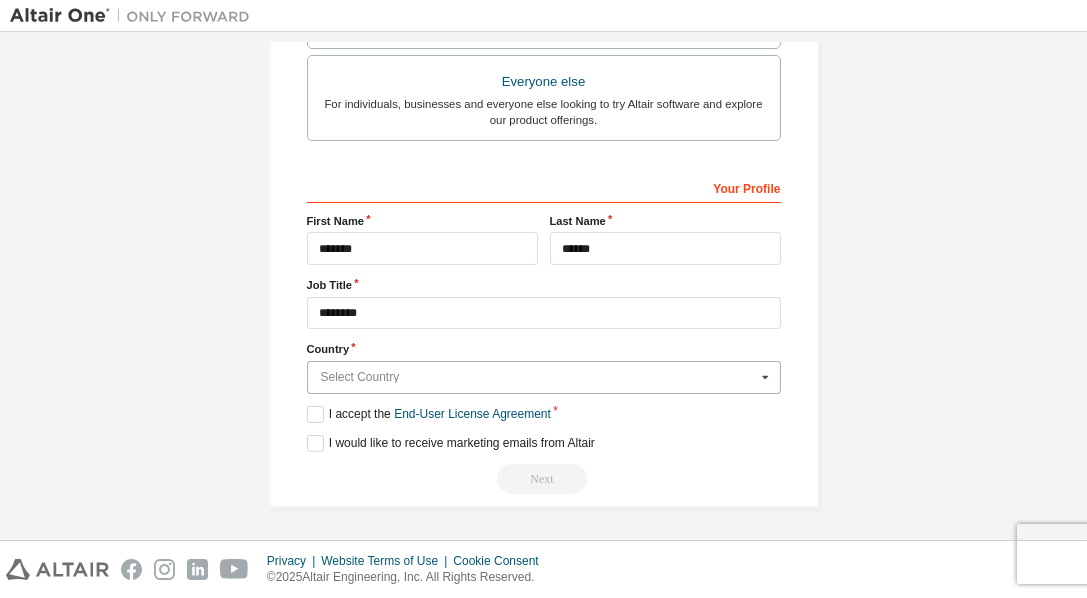 click at bounding box center (545, 377) 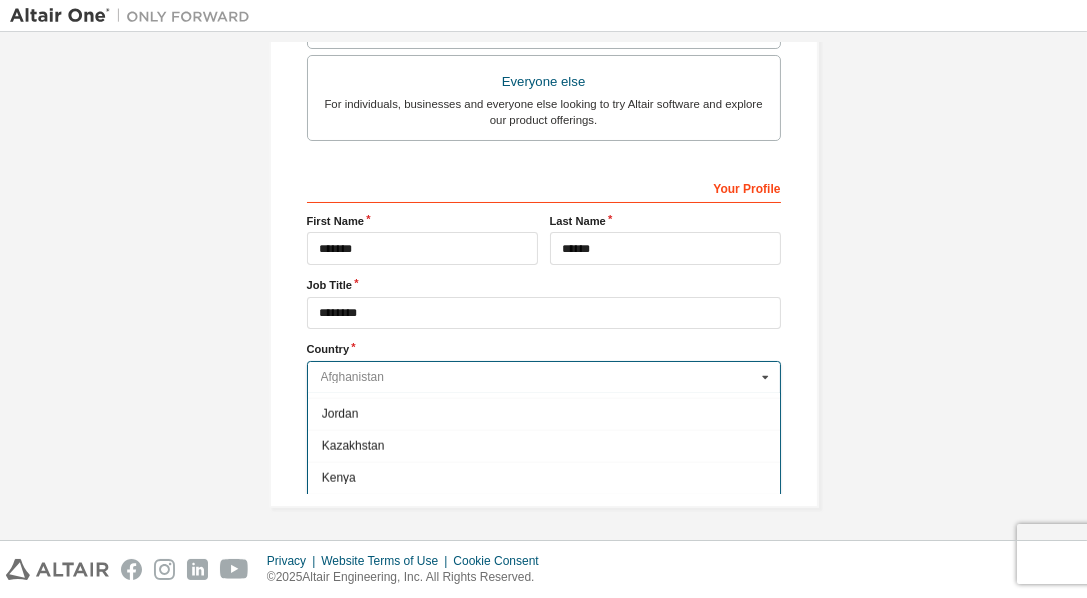 scroll, scrollTop: 3400, scrollLeft: 0, axis: vertical 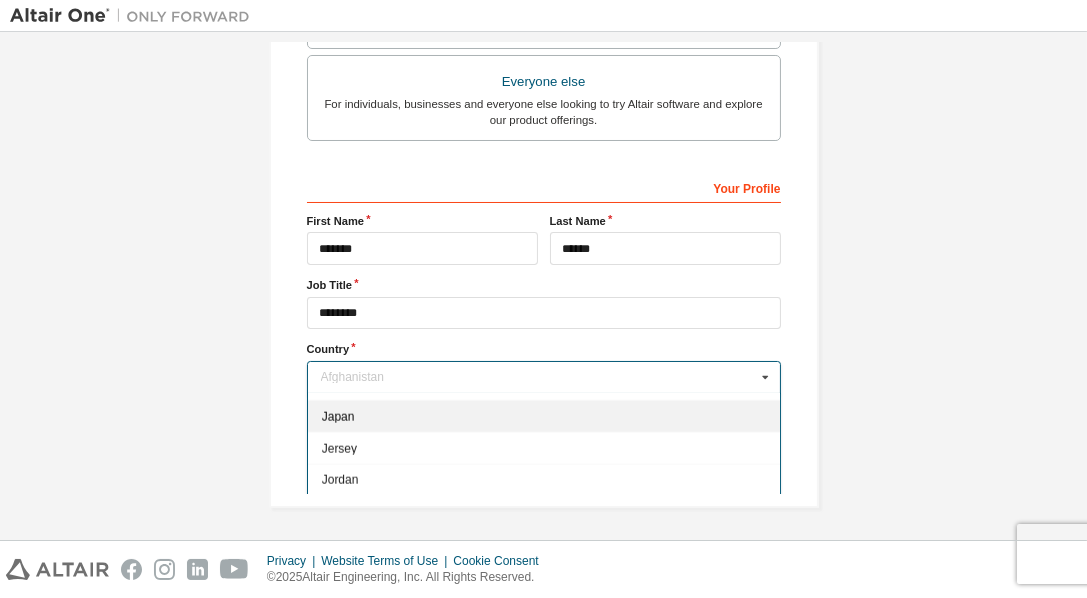 click on "Japan" at bounding box center (543, 416) 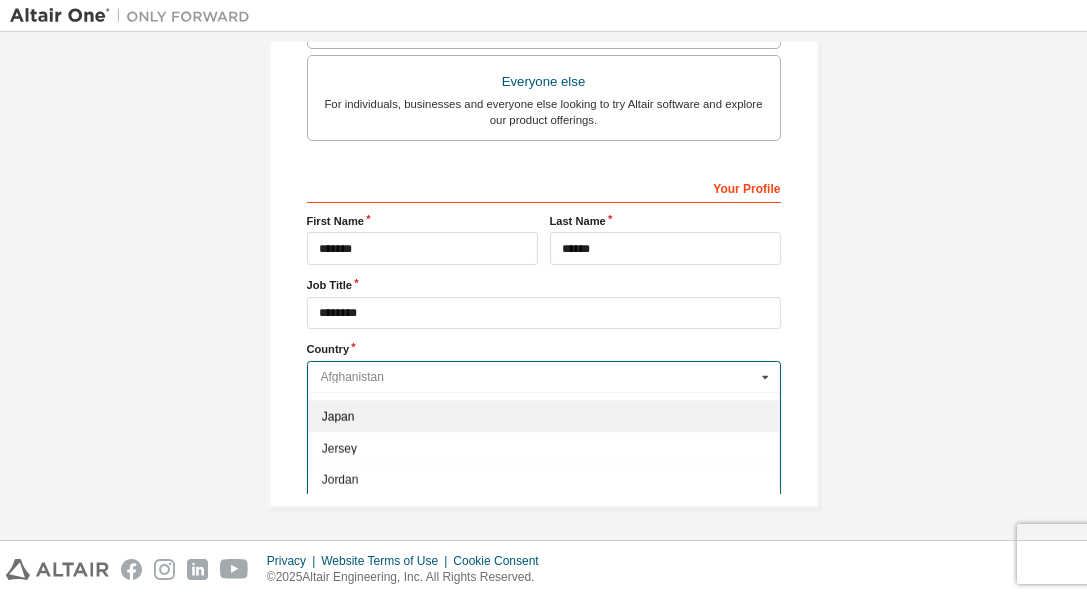 type on "***" 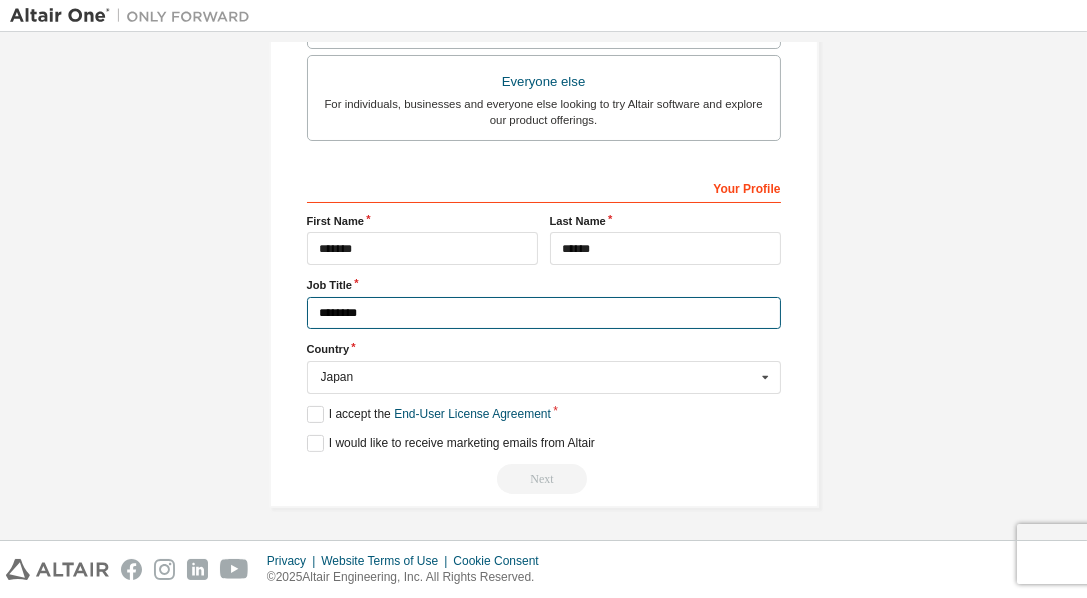 click on "********" at bounding box center [544, 313] 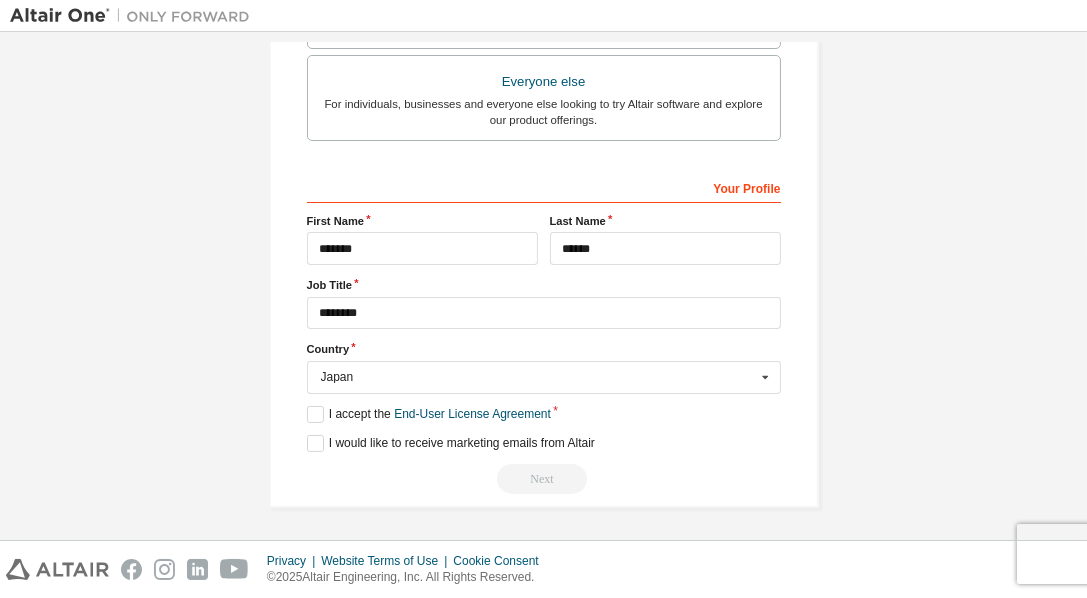 click on "Next" at bounding box center (544, 479) 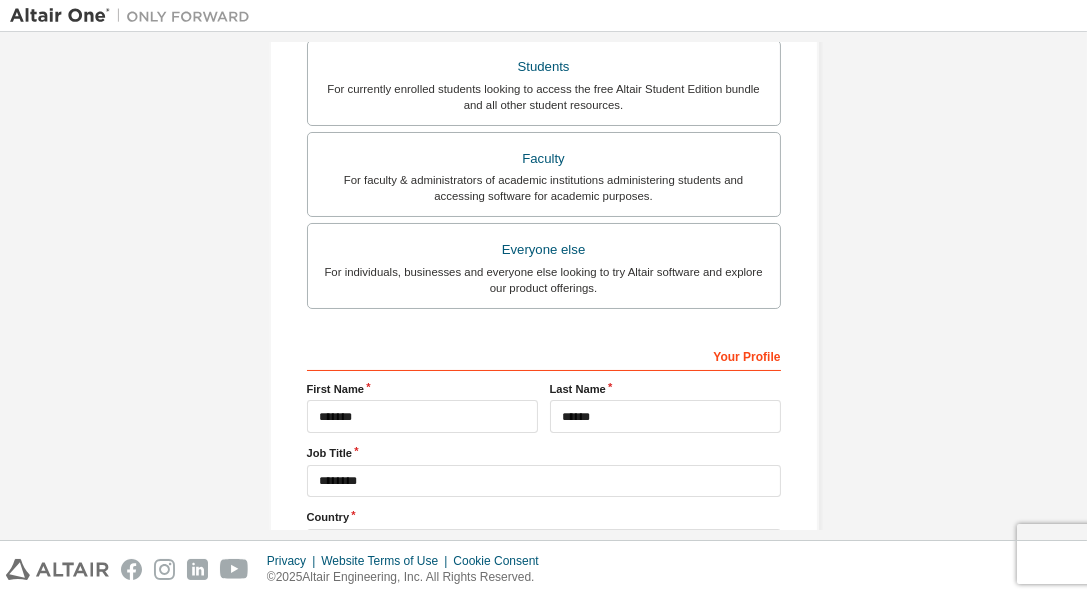 scroll, scrollTop: 634, scrollLeft: 0, axis: vertical 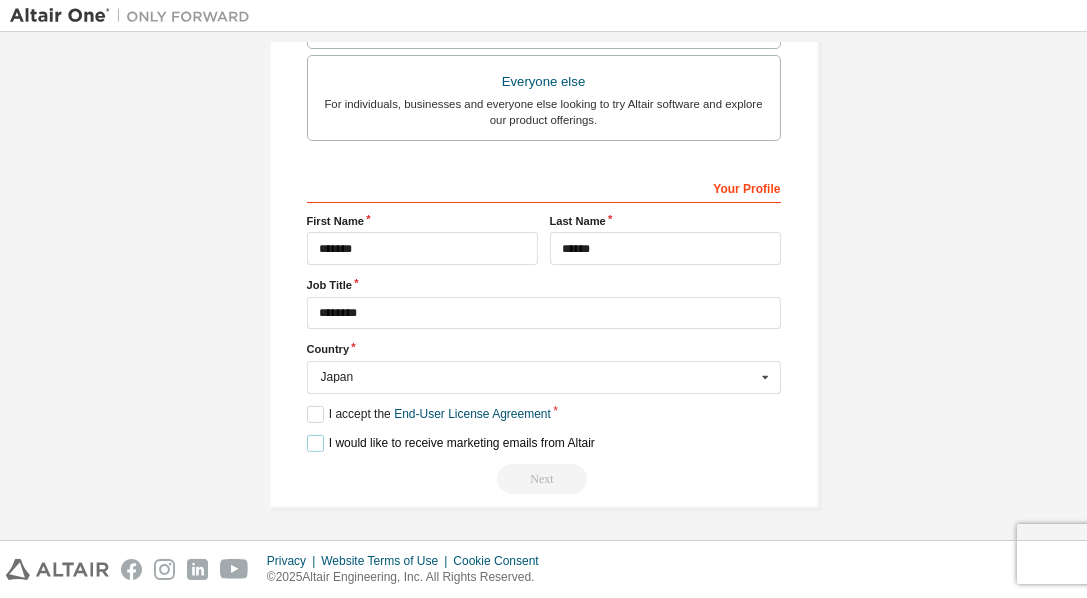click on "I would like to receive marketing emails from Altair" at bounding box center [451, 443] 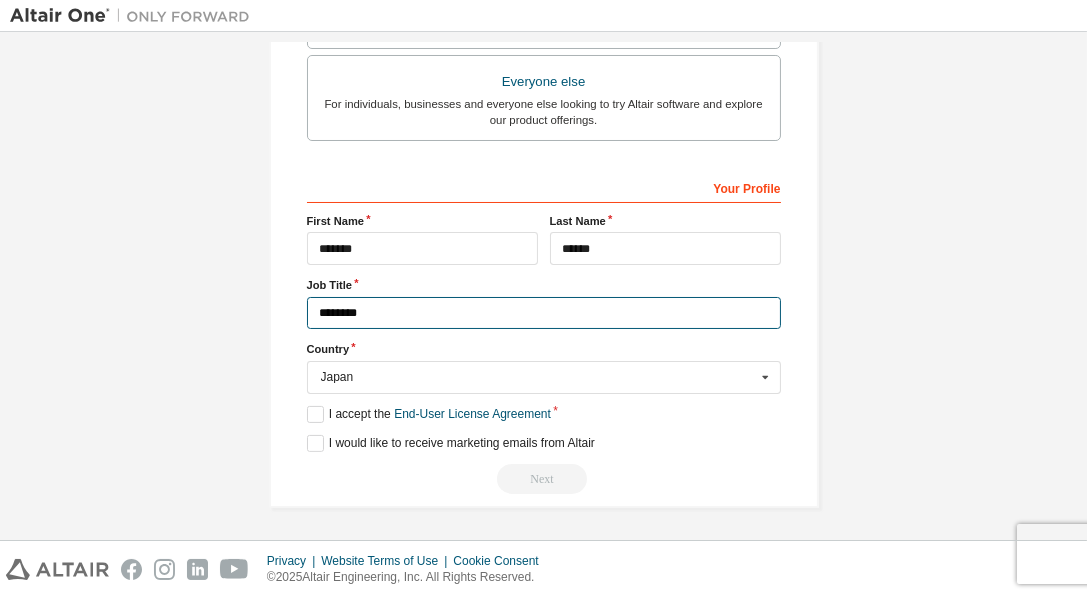 click on "********" at bounding box center [544, 313] 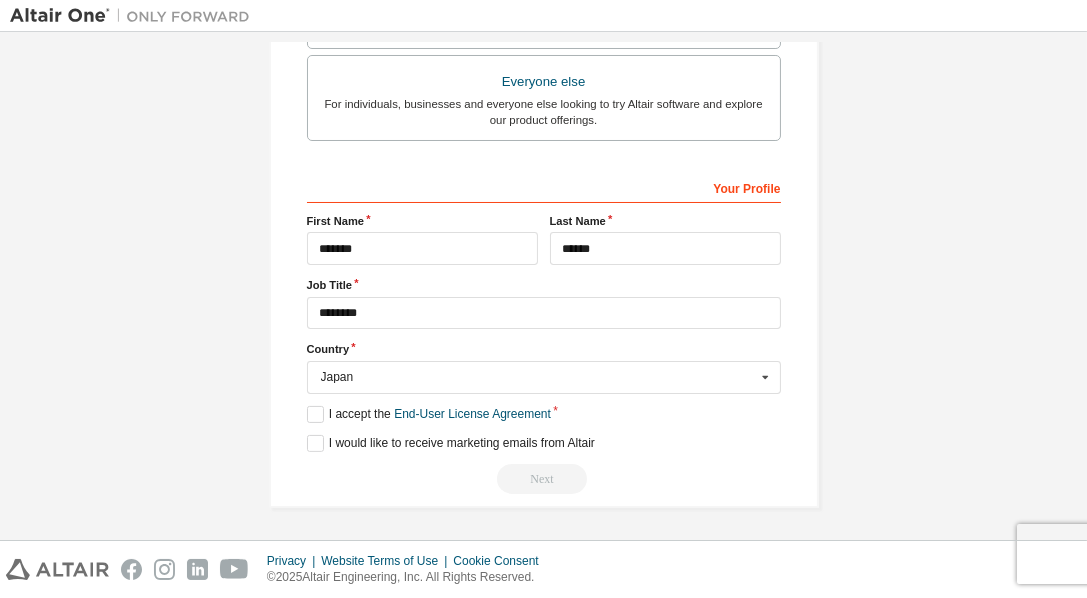 click on "**********" at bounding box center [544, -30] 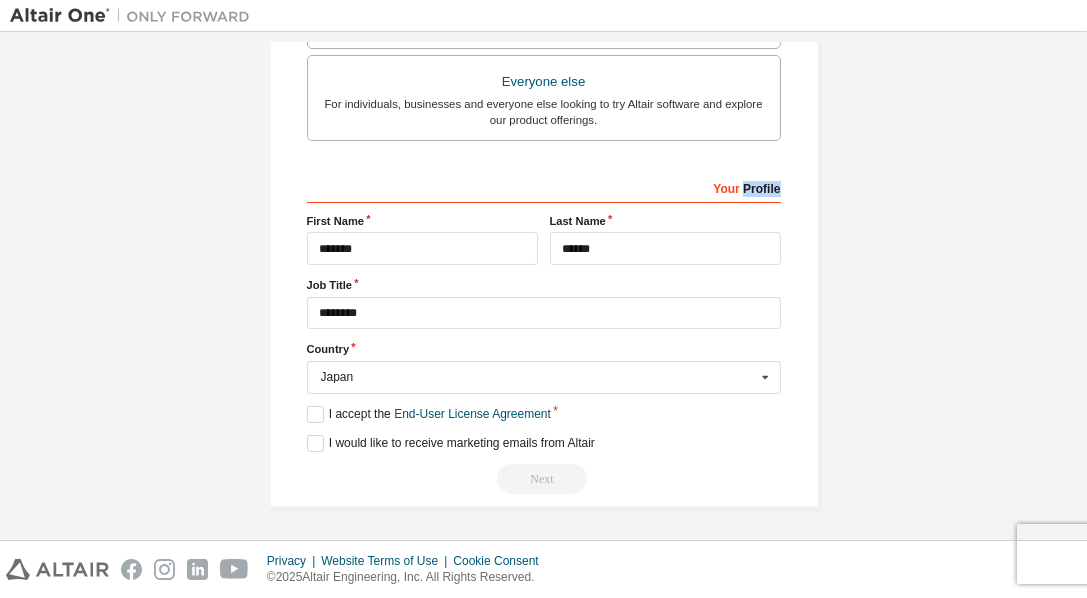 click on "Your Profile" at bounding box center [544, 187] 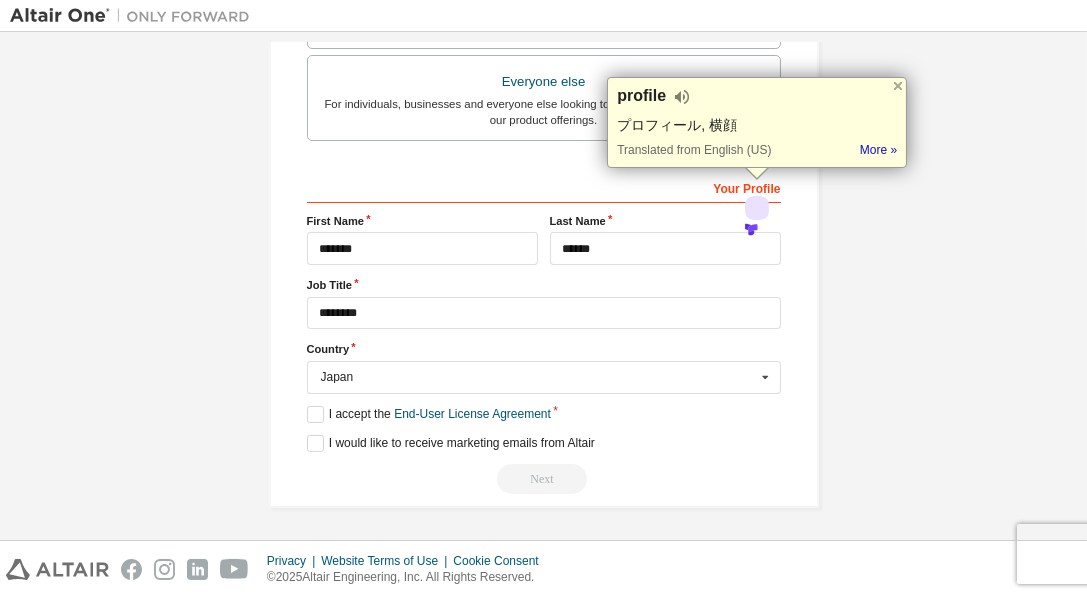 click on "**********" at bounding box center [544, -30] 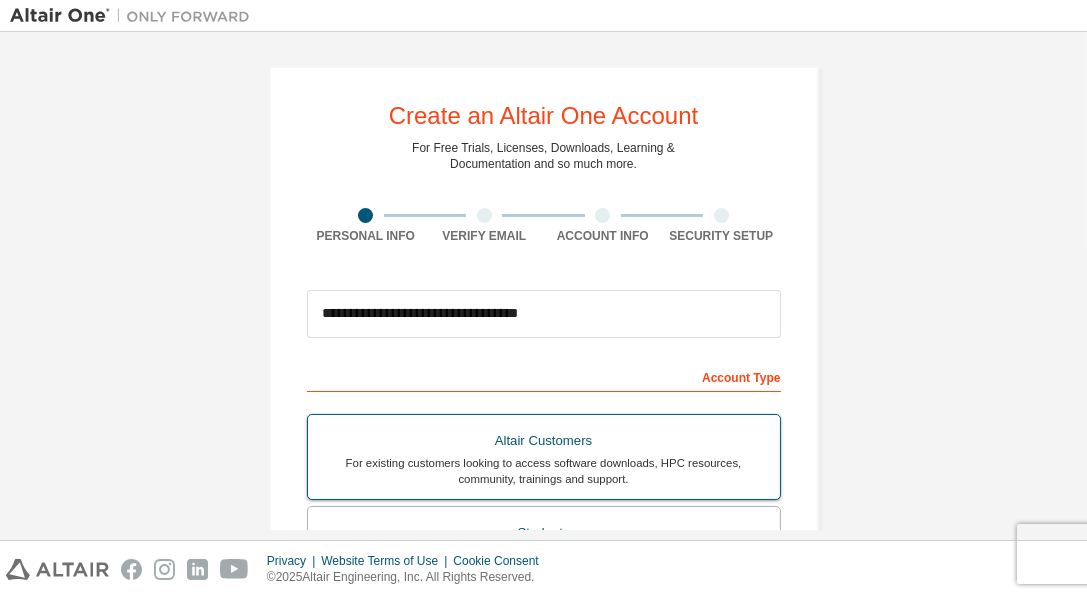 scroll, scrollTop: 0, scrollLeft: 0, axis: both 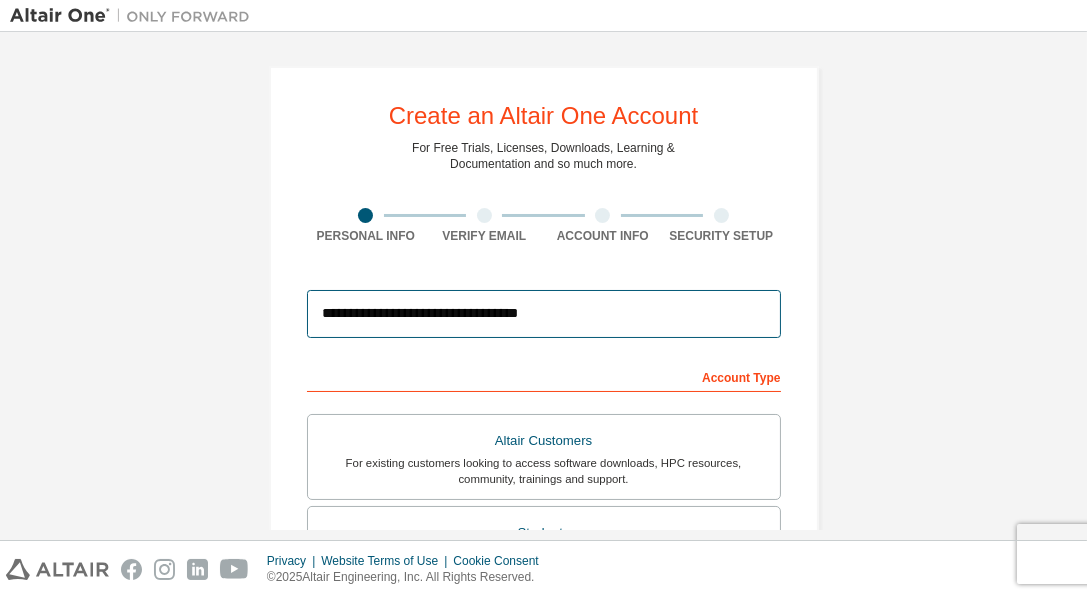 click on "**********" at bounding box center [544, 314] 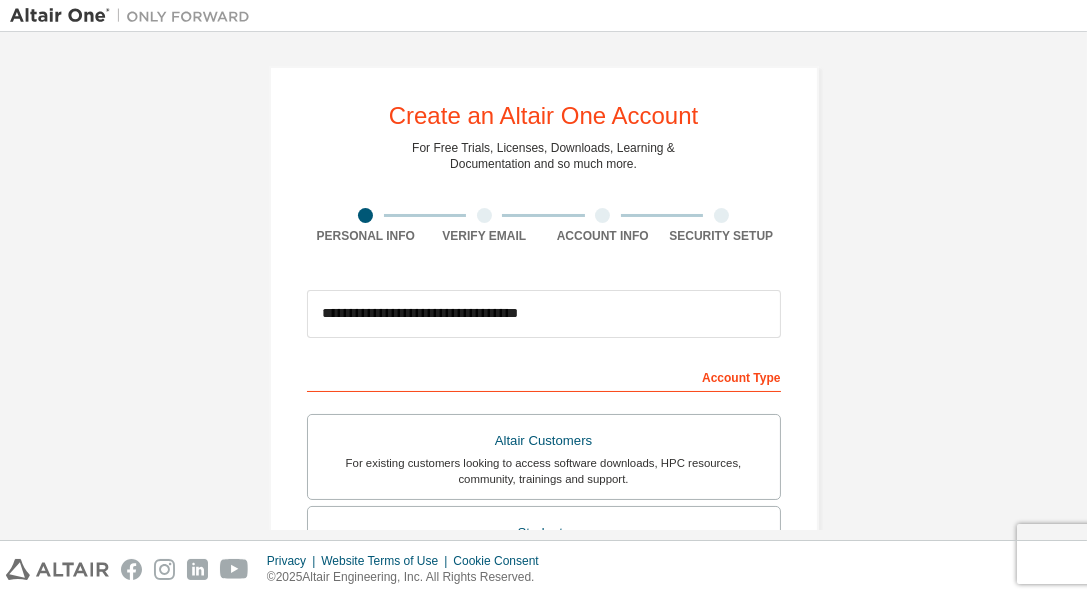 click on "Account Type" at bounding box center [544, 376] 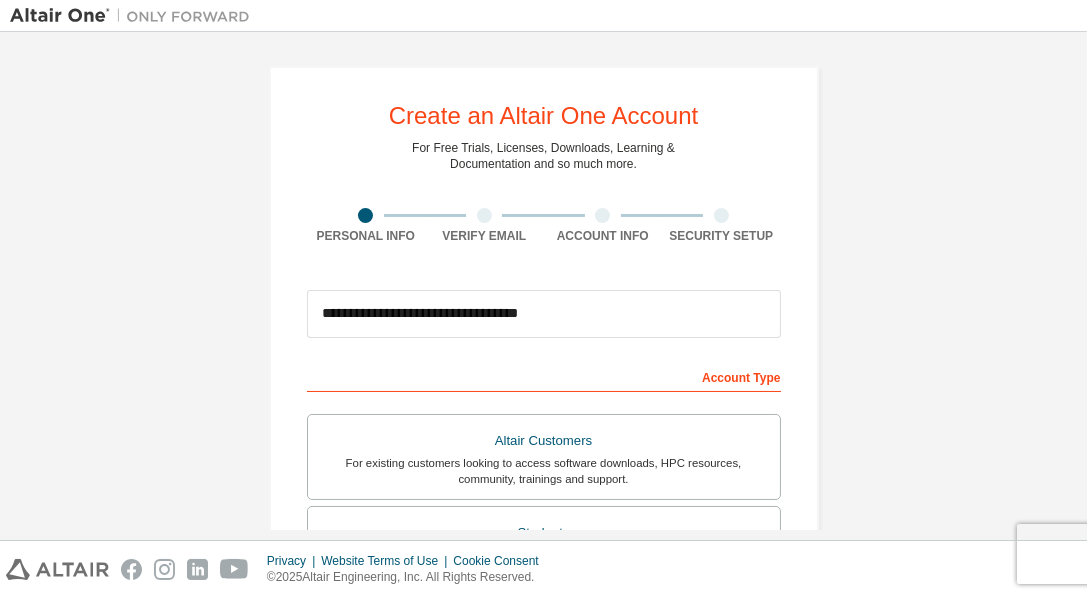 click on "For Free Trials, Licenses, Downloads, Learning &  Documentation and so much more." at bounding box center [543, 156] 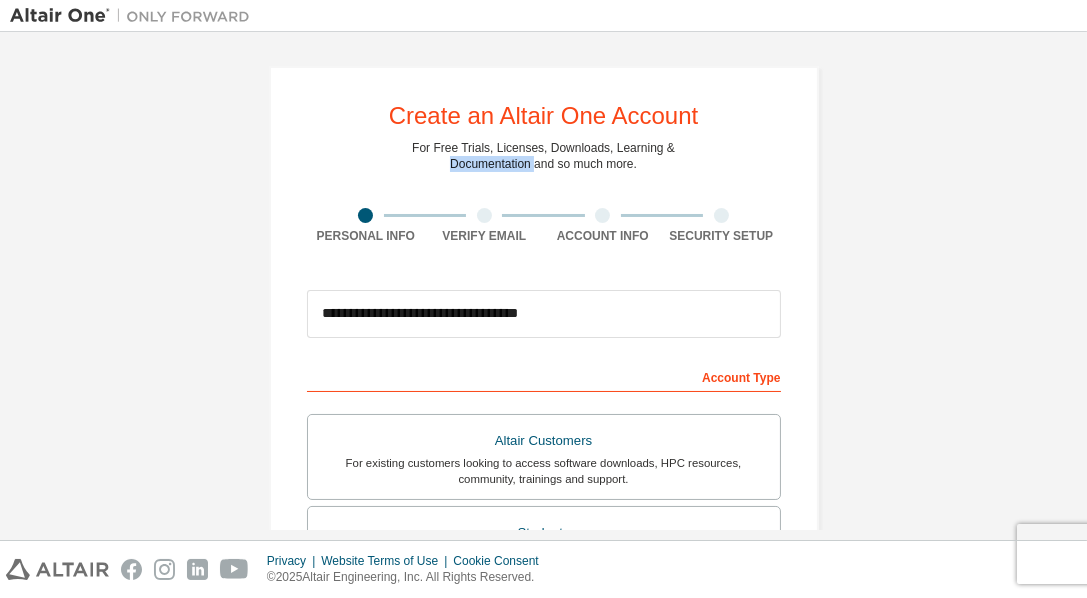 click on "For Free Trials, Licenses, Downloads, Learning &  Documentation and so much more." at bounding box center (543, 156) 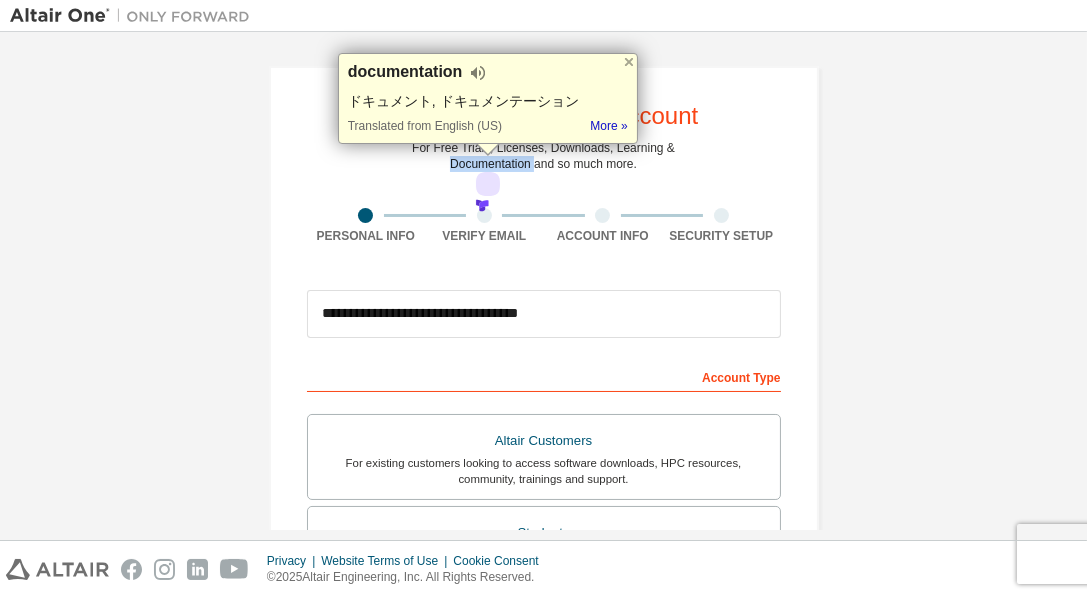 click on "For Free Trials, Licenses, Downloads, Learning &  Documentation and so much more." at bounding box center (543, 156) 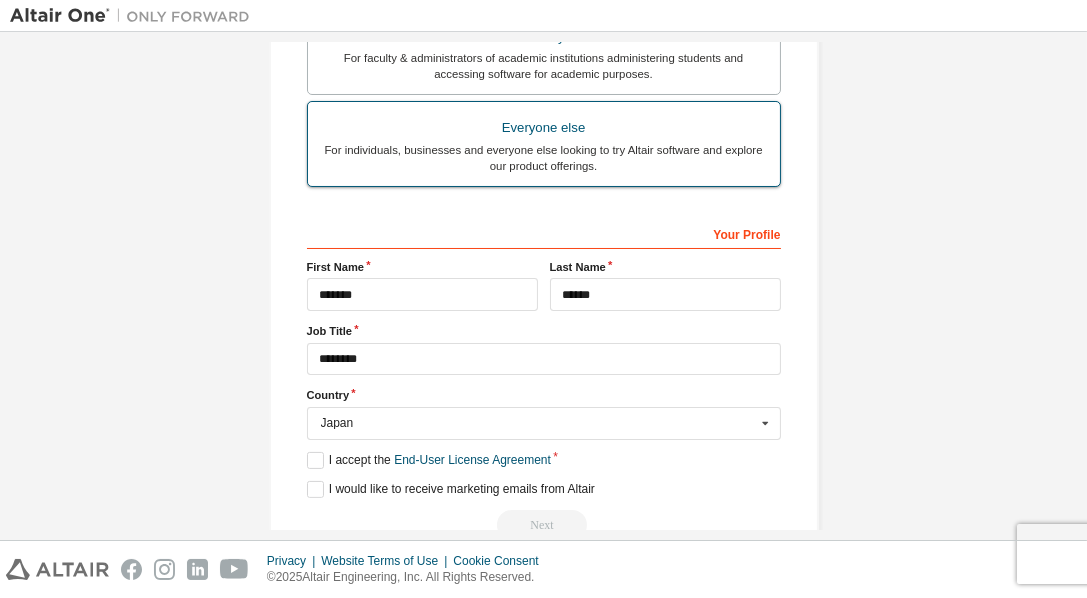 scroll, scrollTop: 634, scrollLeft: 0, axis: vertical 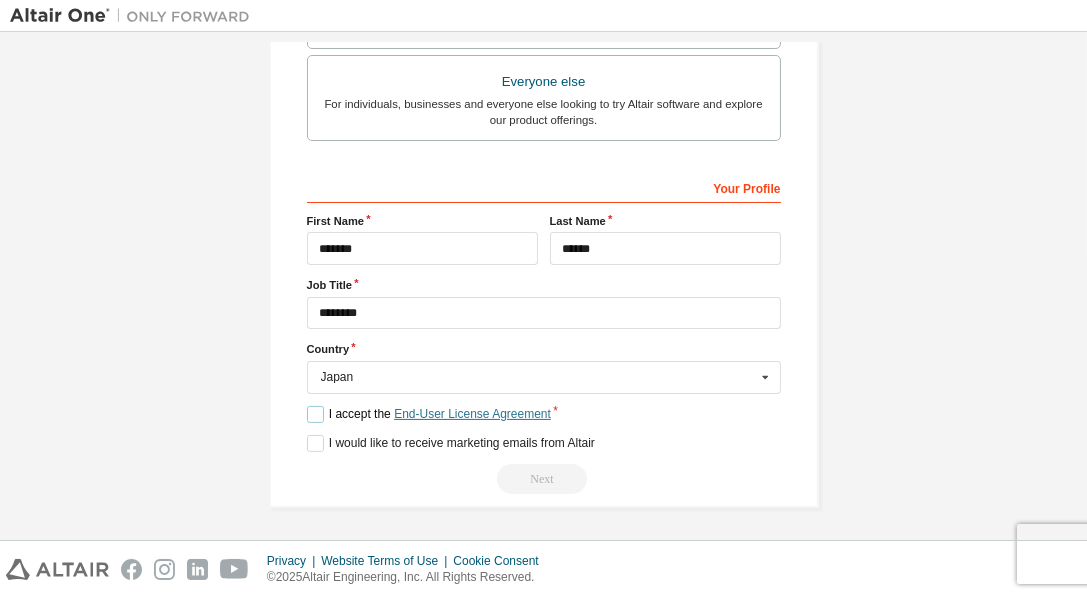 click on "End-User License Agreement" at bounding box center (472, 414) 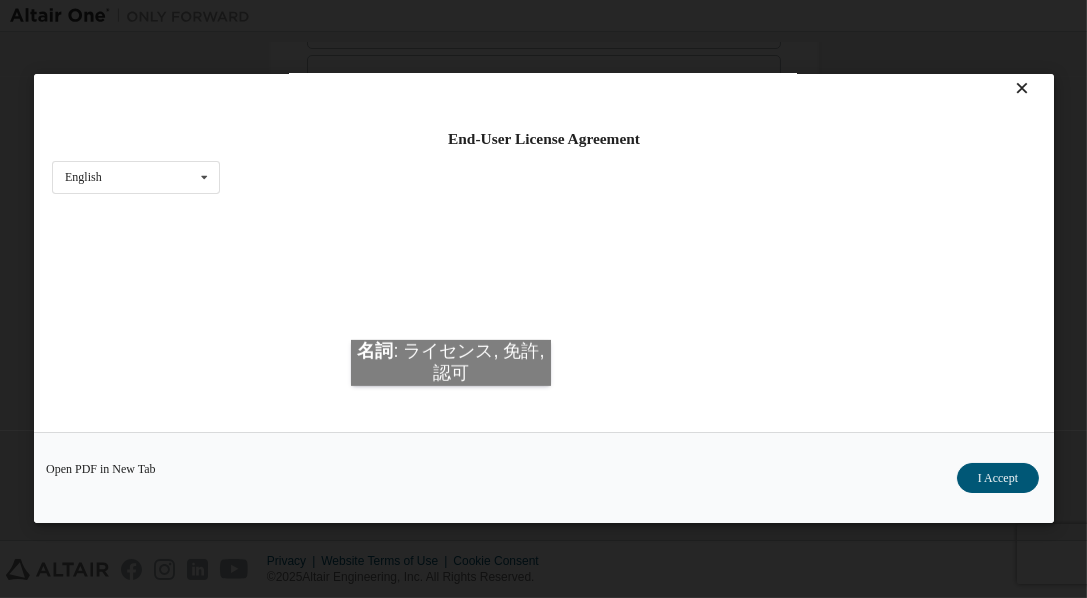 scroll, scrollTop: 0, scrollLeft: 0, axis: both 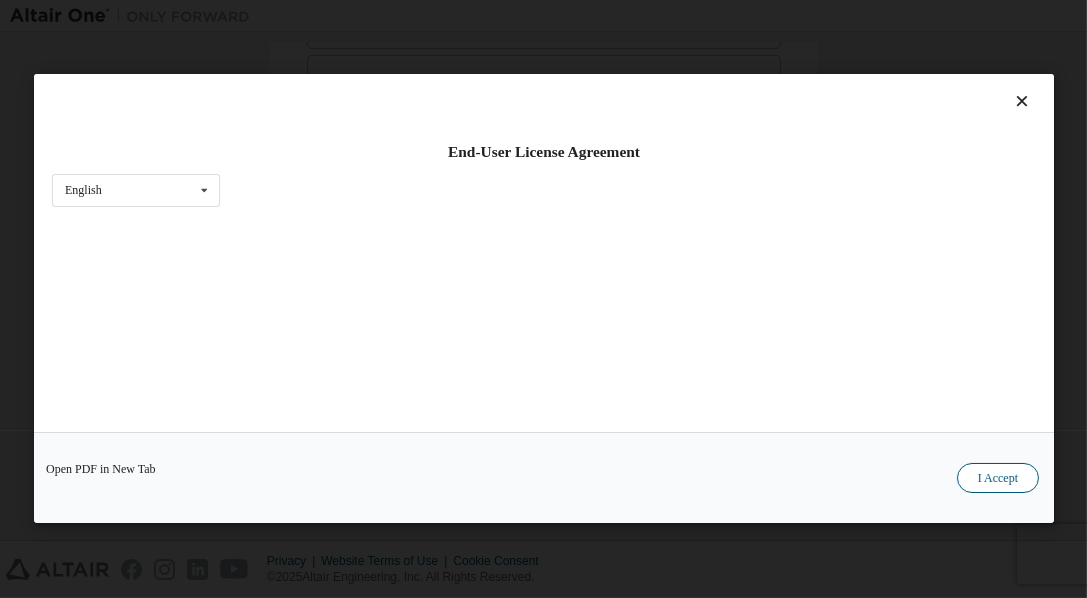 click on "I Accept" at bounding box center [997, 479] 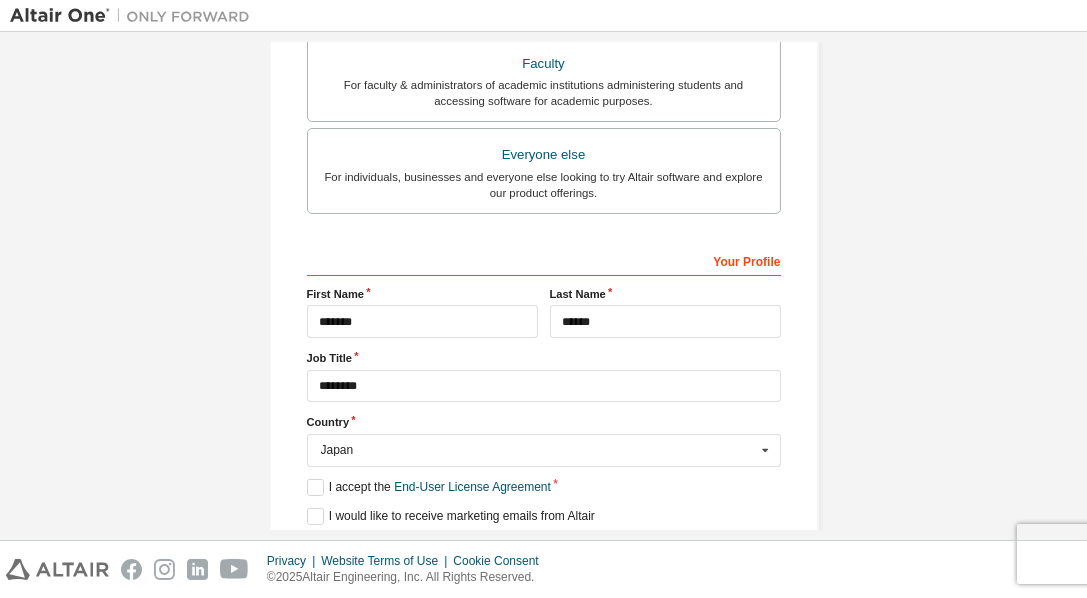 scroll, scrollTop: 567, scrollLeft: 0, axis: vertical 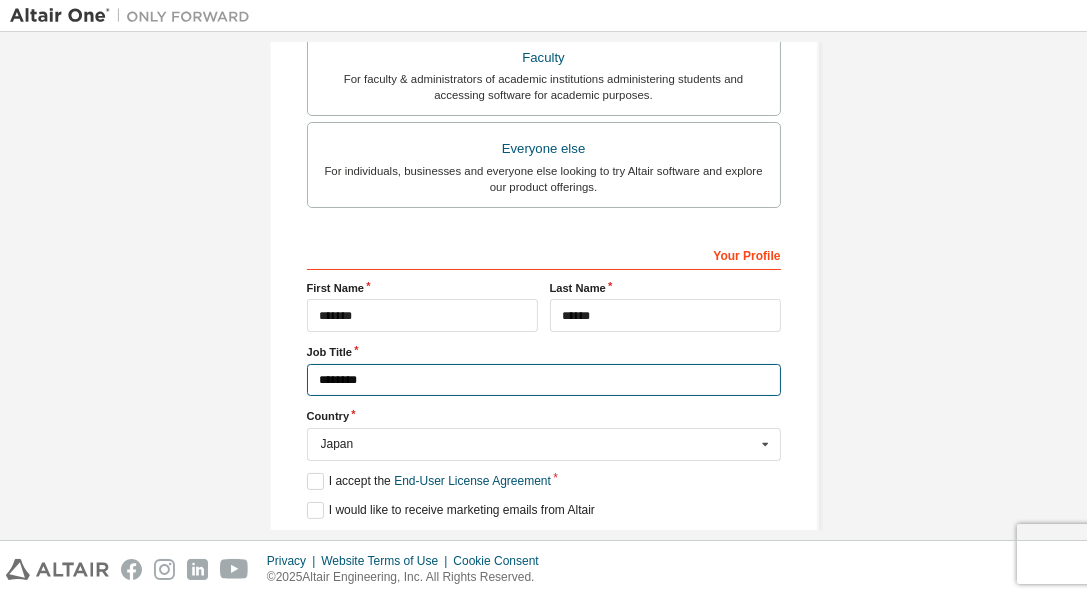 click on "********" at bounding box center (544, 380) 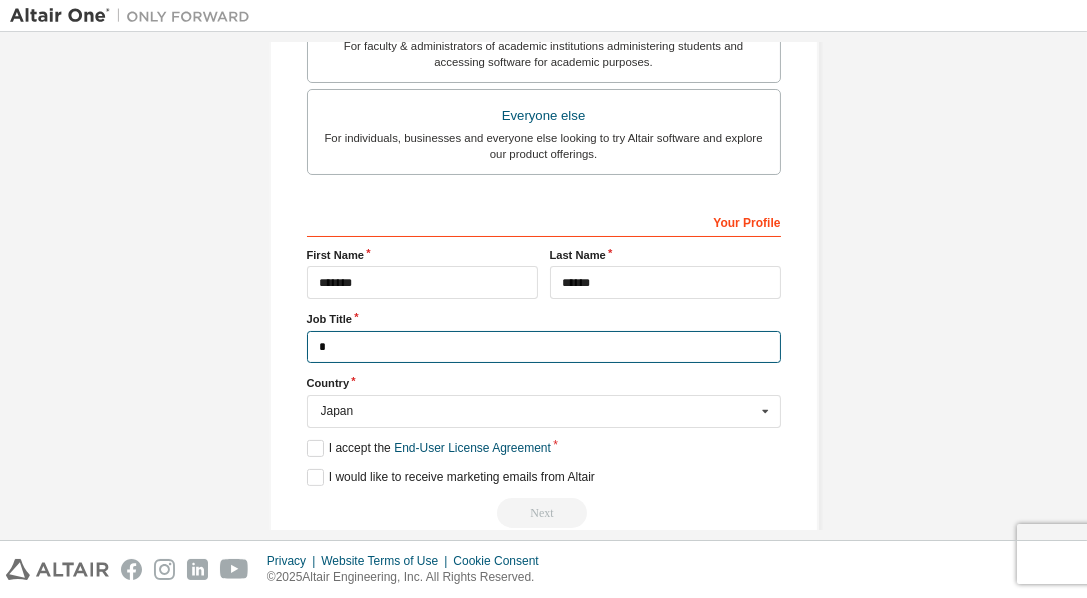 scroll, scrollTop: 634, scrollLeft: 0, axis: vertical 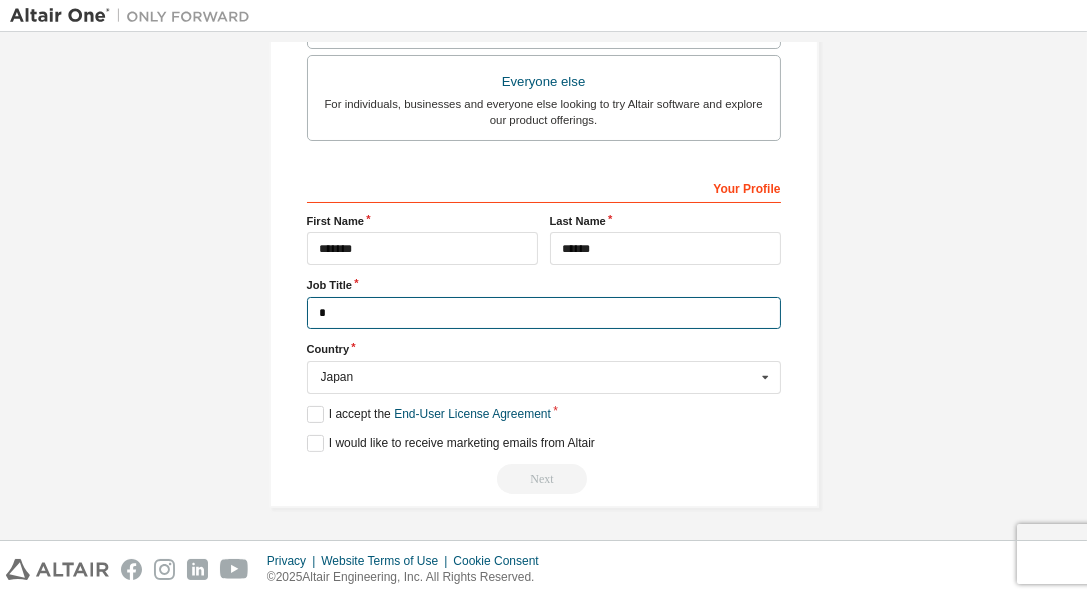 click on "*" at bounding box center (544, 313) 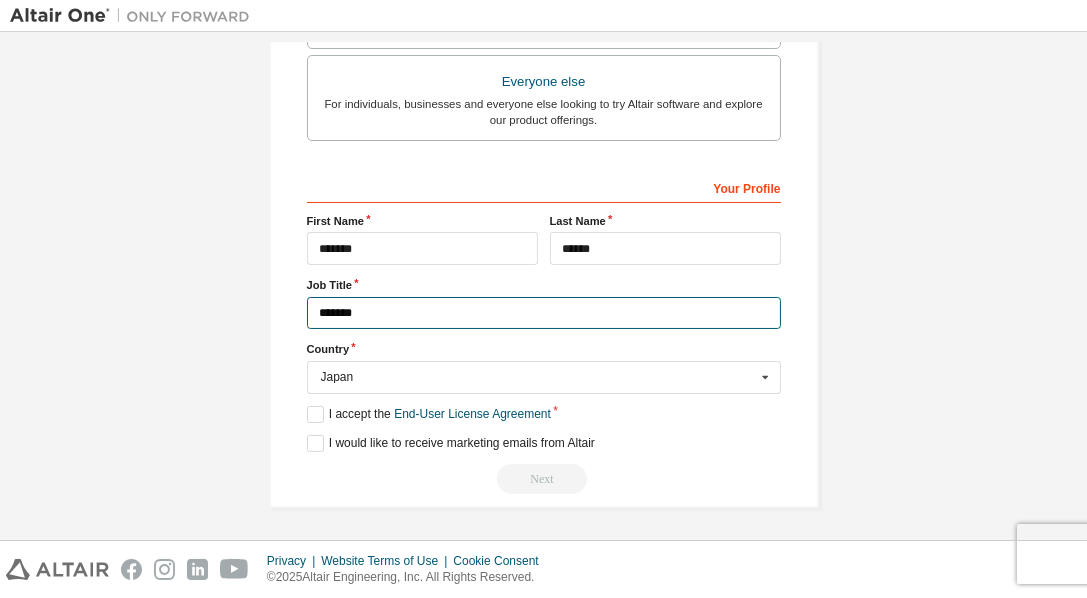 type on "********" 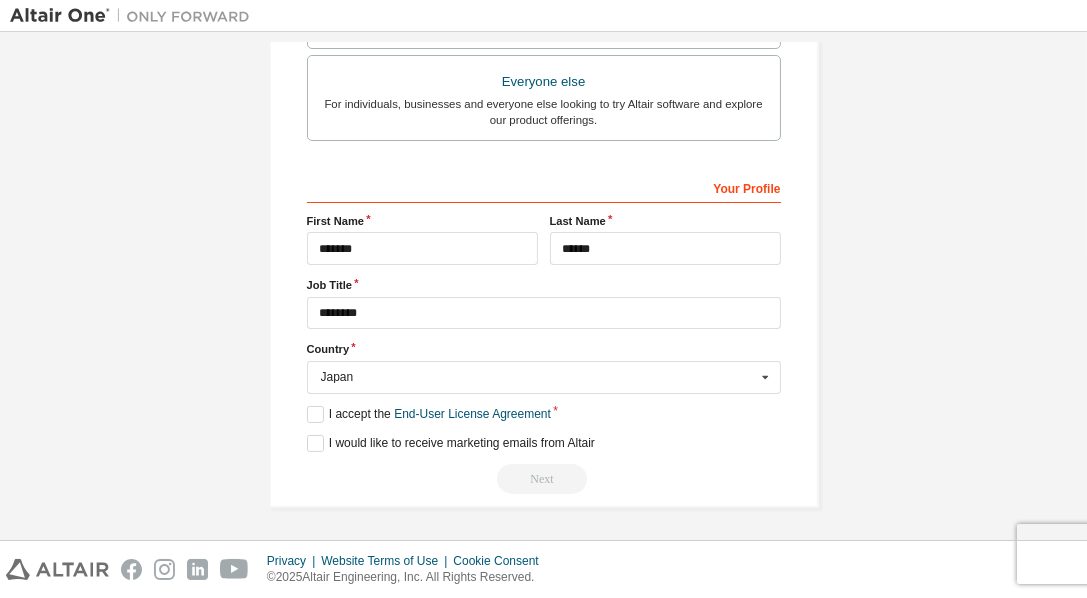 click on "Your Profile First Name ******* Last Name ****** Job Title ******** *** Country Japan Afghanistan Åland Islands Albania Algeria American Samoa Andorra Angola Anguilla Antarctica Antigua and Barbuda Argentina Armenia Aruba Australia Austria Azerbaijan Bahamas Bahrain Bangladesh Barbados Belgium Belize Benin Bermuda Bhutan Bolivia (Plurinational State of) Bonaire, Sint Eustatius and Saba Bosnia and Herzegovina Botswana Bouvet Island Brazil British Indian Ocean Territory Brunei Darussalam Bulgaria Burkina Faso Burundi Cabo Verde Cambodia Cameroon Canada Cayman Islands Central African Republic Chad Chile China Christmas Island Cocos (Keeling) Islands Colombia Comoros Congo Congo (Democratic Republic of the) Cook Islands Costa Rica Côte d'Ivoire Croatia Curaçao Cyprus Czech Republic Denmark Djibouti Dominica Dominican Republic Ecuador Egypt El Salvador Equatorial Guinea Eritrea Estonia Ethiopia Falkland Islands (Malvinas) Faroe Islands Fiji Finland France French Guiana French Polynesia Gabon Gambia Georgia Guam" at bounding box center (544, 332) 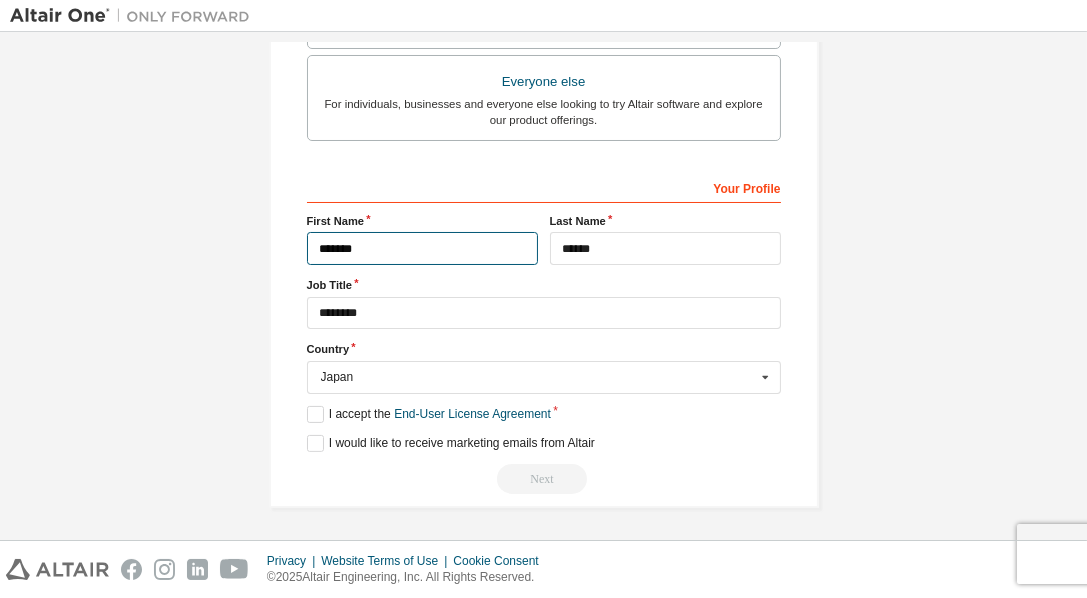 click on "*******" at bounding box center [422, 248] 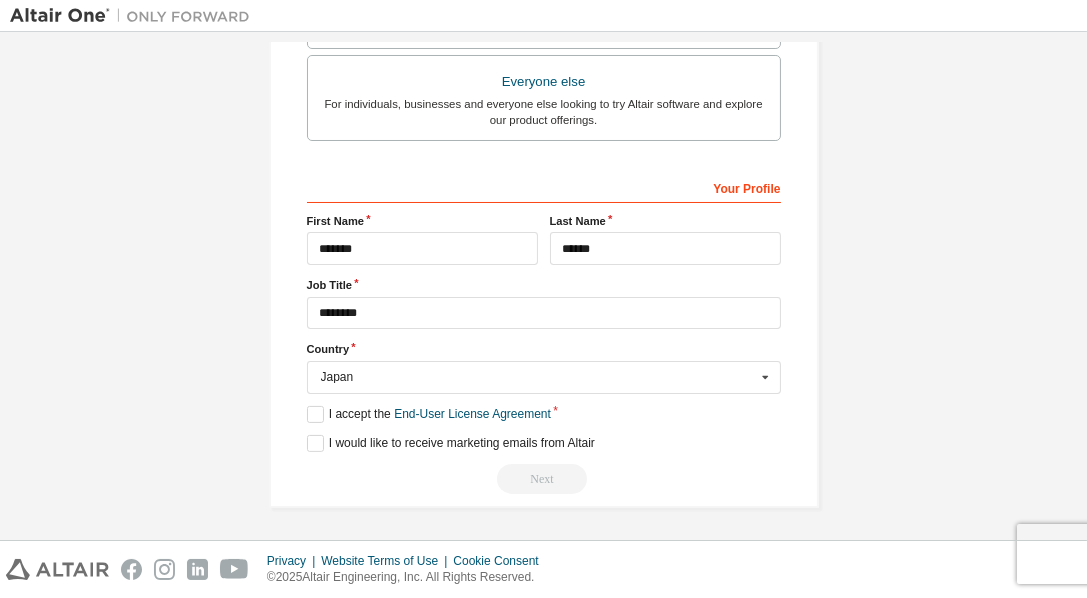click on "Account Type Altair Customers For existing customers looking to access software downloads, HPC resources, community, trainings and support. Students For currently enrolled students looking to access the free Altair Student Edition bundle and all other student resources. Faculty For faculty & administrators of academic institutions administering students and accessing software for academic purposes. Everyone else For individuals, businesses and everyone else looking to try Altair software and explore our product offerings. Your Profile First Name ******* Last Name ****** Job Title ******** *** Country Japan Afghanistan Åland Islands Albania Algeria American Samoa Andorra Angola Anguilla Antarctica Antigua and Barbuda Argentina Armenia Aruba Australia Austria Azerbaijan Bahamas Bahrain Bangladesh Barbados Belgium Belize Benin Bermuda Bhutan Bolivia (Plurinational State of) Bonaire, Sint Eustatius and Saba Bosnia and Herzegovina Botswana Bouvet Island Brazil British Indian Ocean Territory Brunei Darussalam Chad" at bounding box center [544, 110] 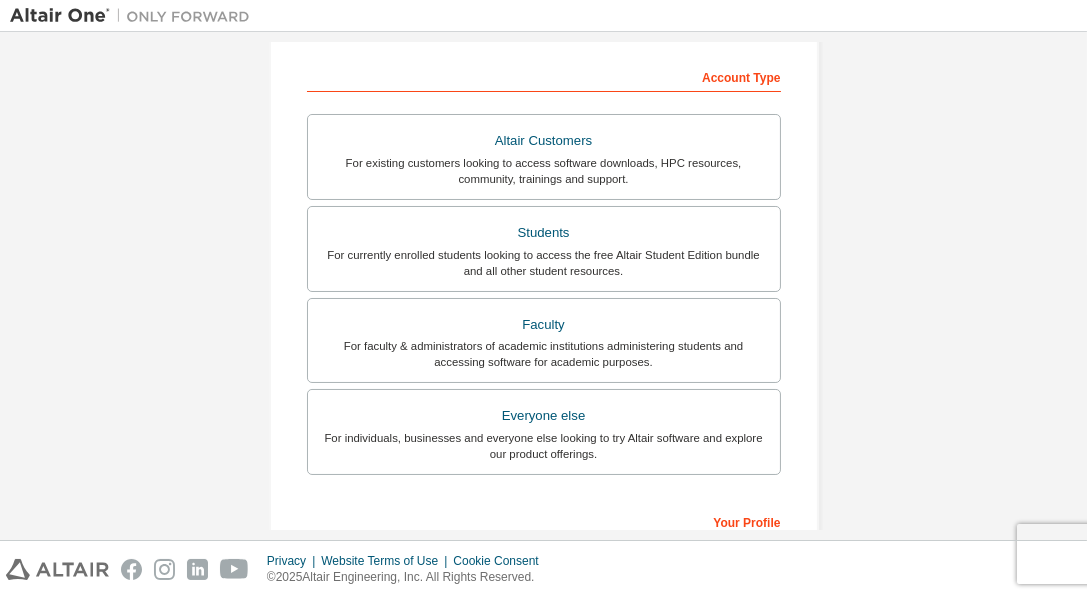 scroll, scrollTop: 0, scrollLeft: 0, axis: both 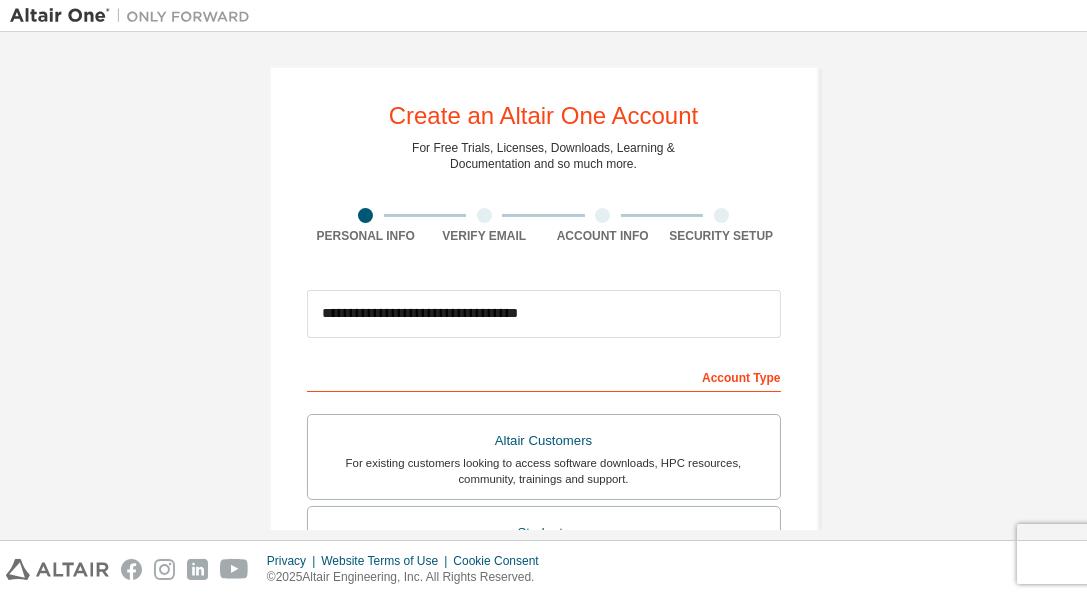 click at bounding box center [484, 215] 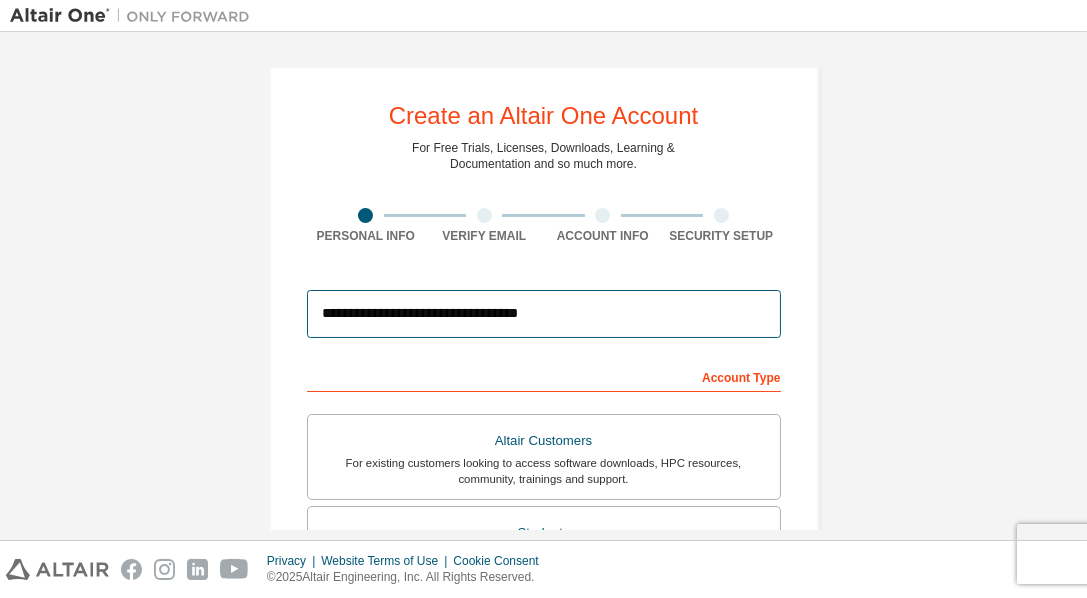 click on "**********" at bounding box center [544, 314] 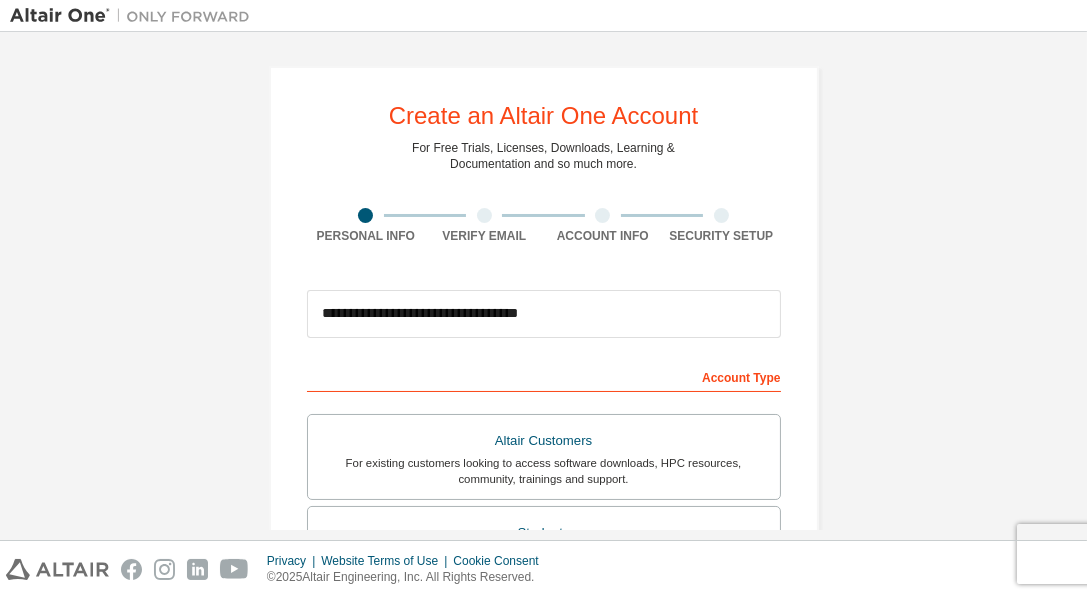 click on "Account Type" at bounding box center [544, 376] 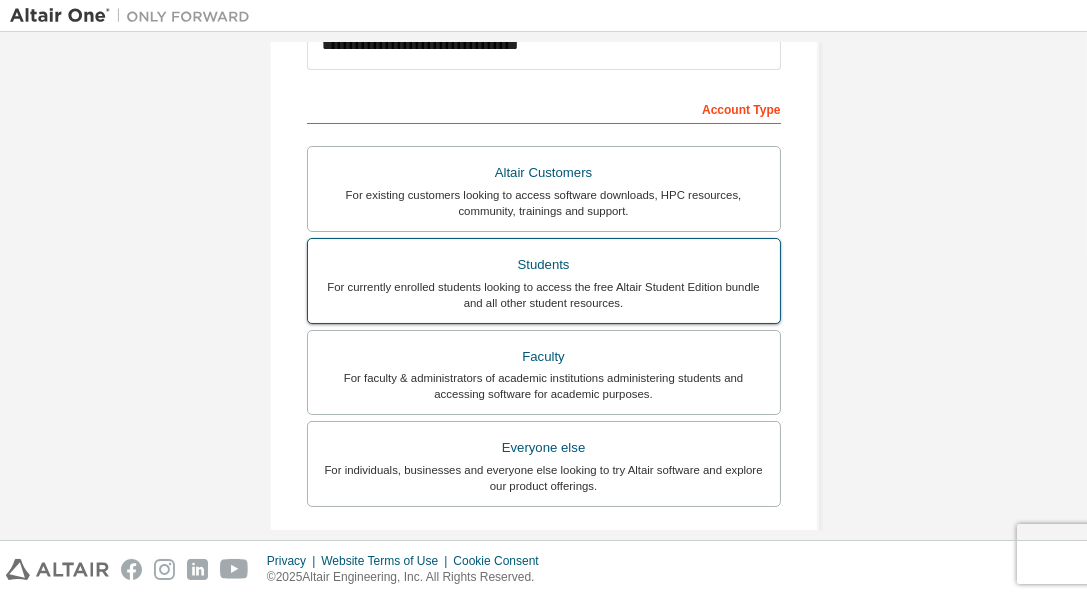 scroll, scrollTop: 333, scrollLeft: 0, axis: vertical 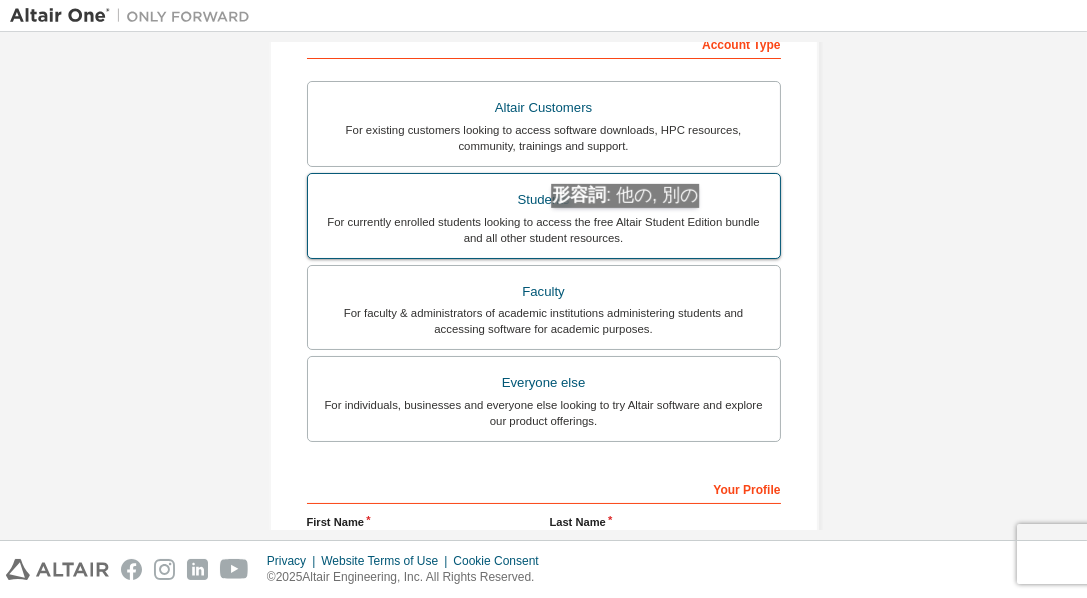 click on "For currently enrolled students looking to access the free Altair Student Edition bundle and all other student resources." at bounding box center (544, 230) 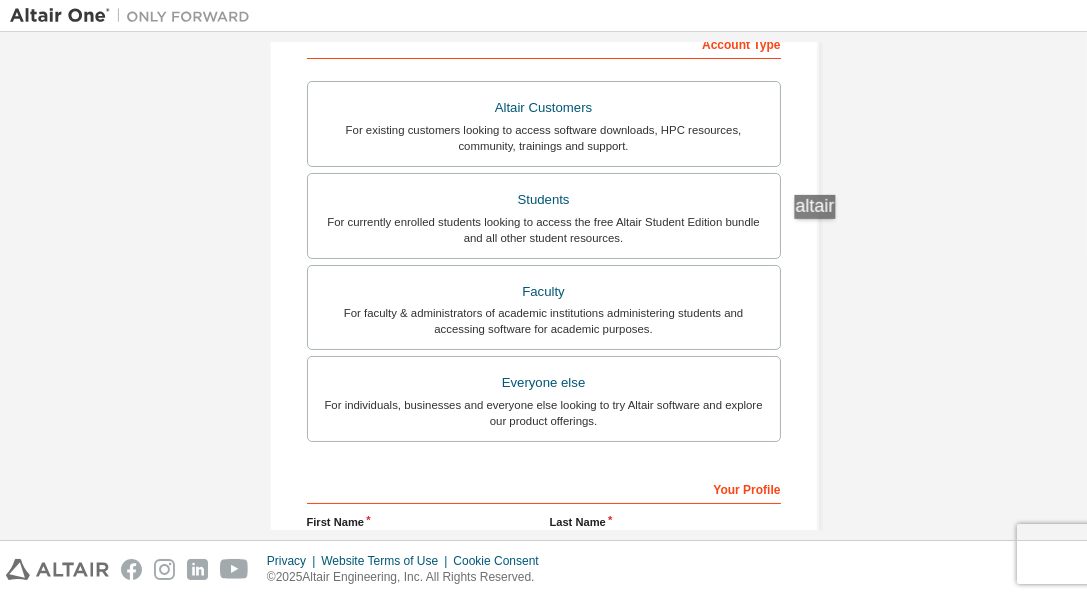 click on "**********" at bounding box center (544, 271) 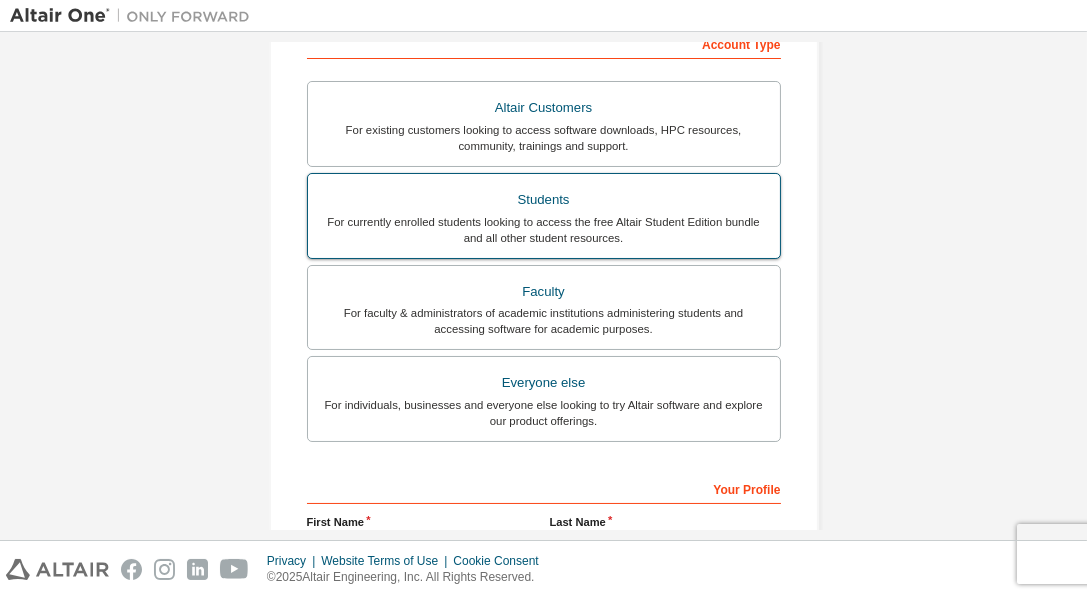 scroll, scrollTop: 634, scrollLeft: 0, axis: vertical 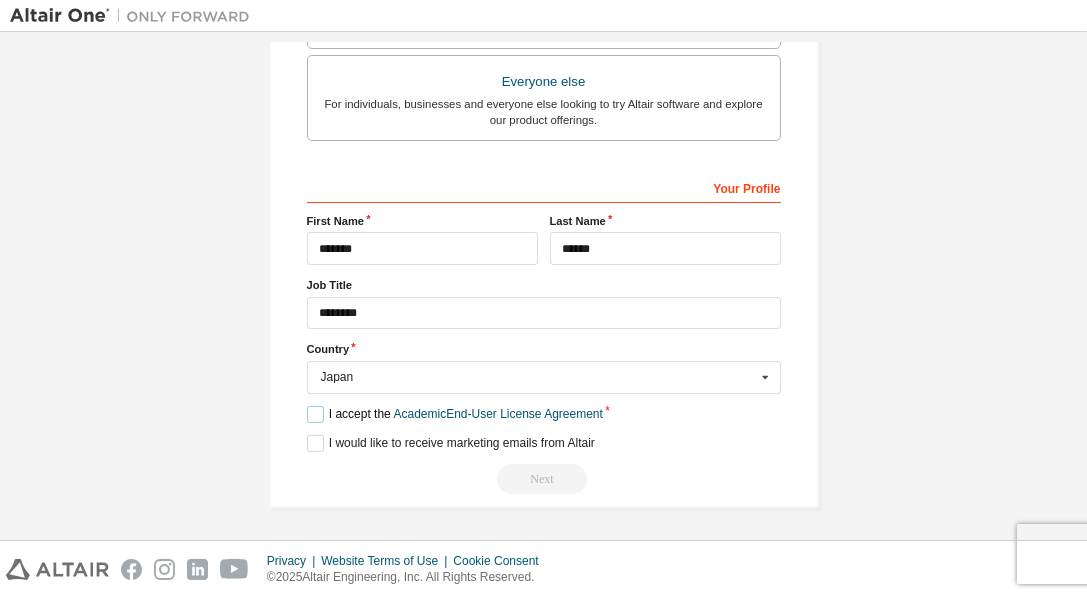 click on "I accept the   Academic   End-User License Agreement" at bounding box center (455, 414) 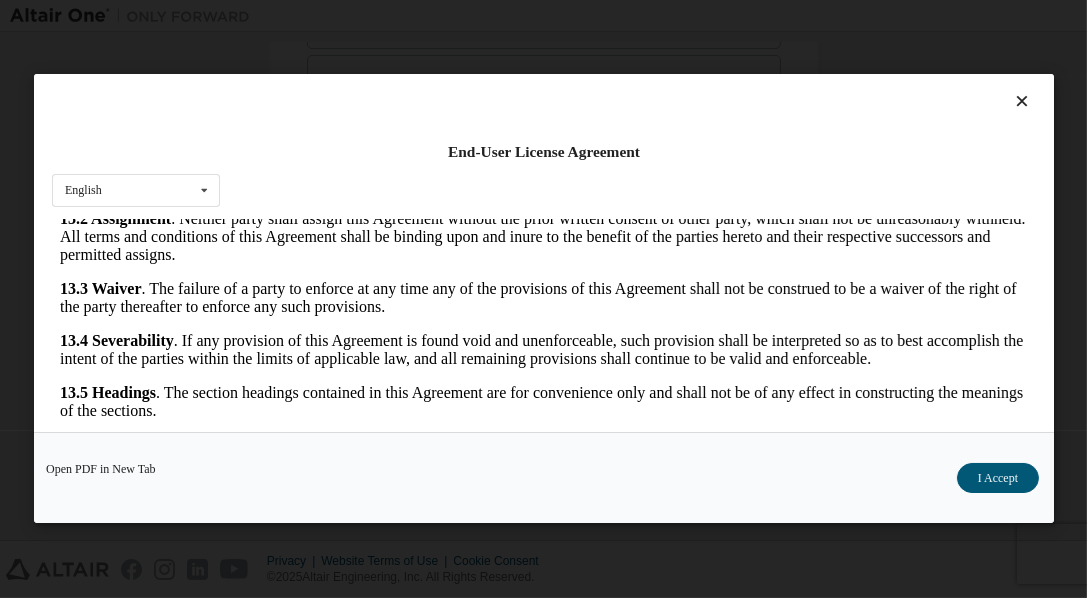 scroll, scrollTop: 4803, scrollLeft: 0, axis: vertical 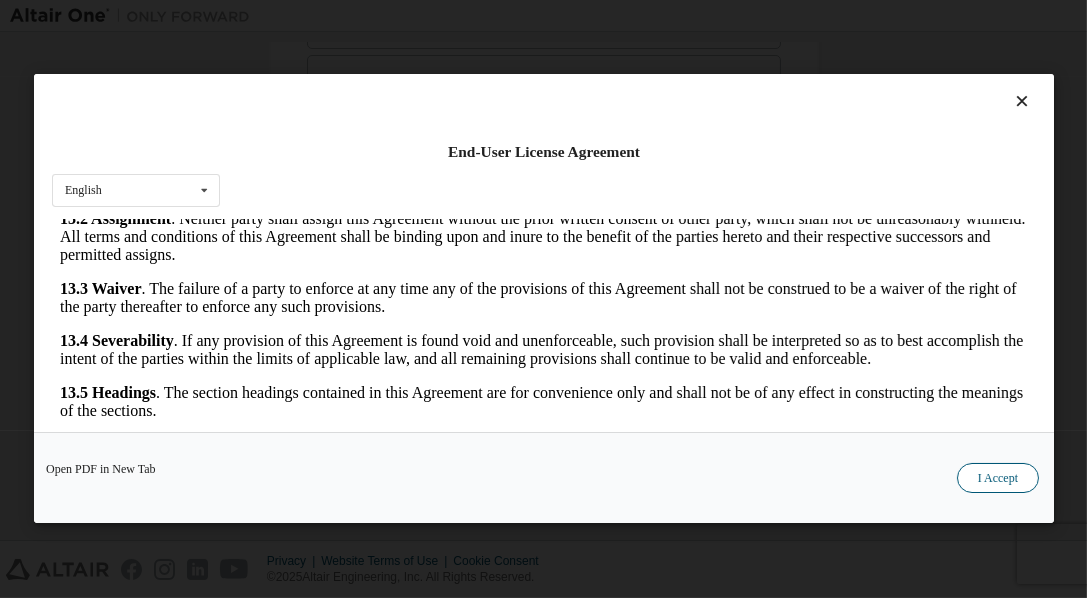 click on "I Accept" at bounding box center [997, 479] 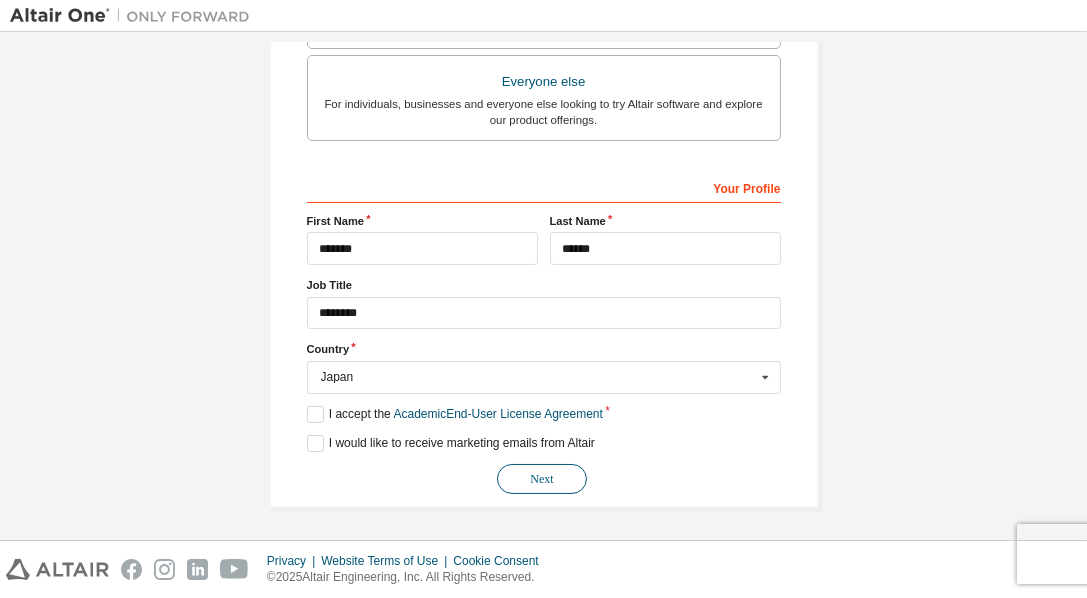 click on "Next" at bounding box center (542, 479) 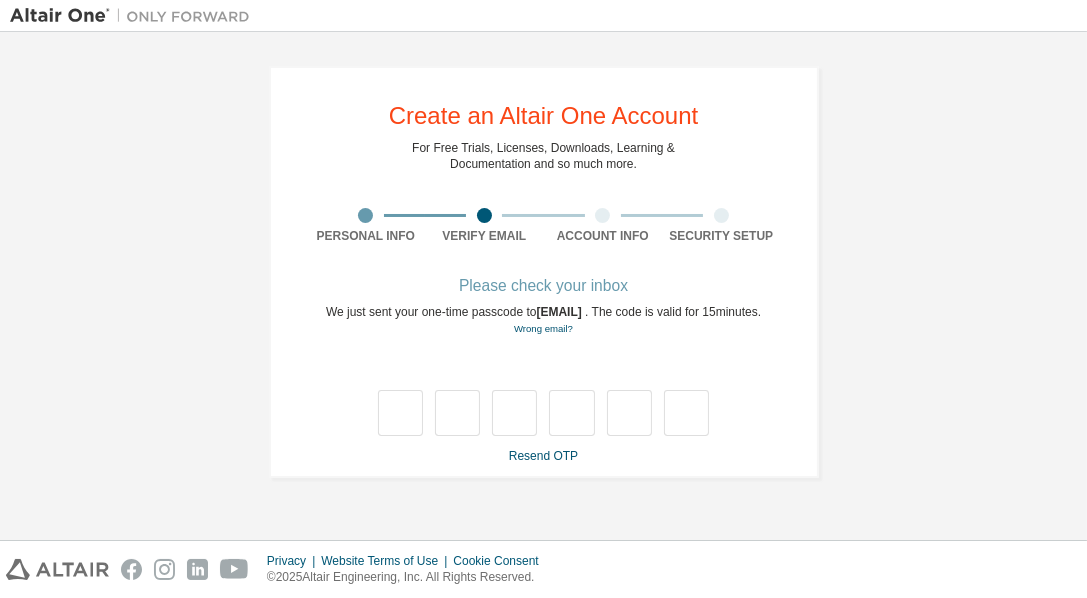 scroll, scrollTop: 0, scrollLeft: 0, axis: both 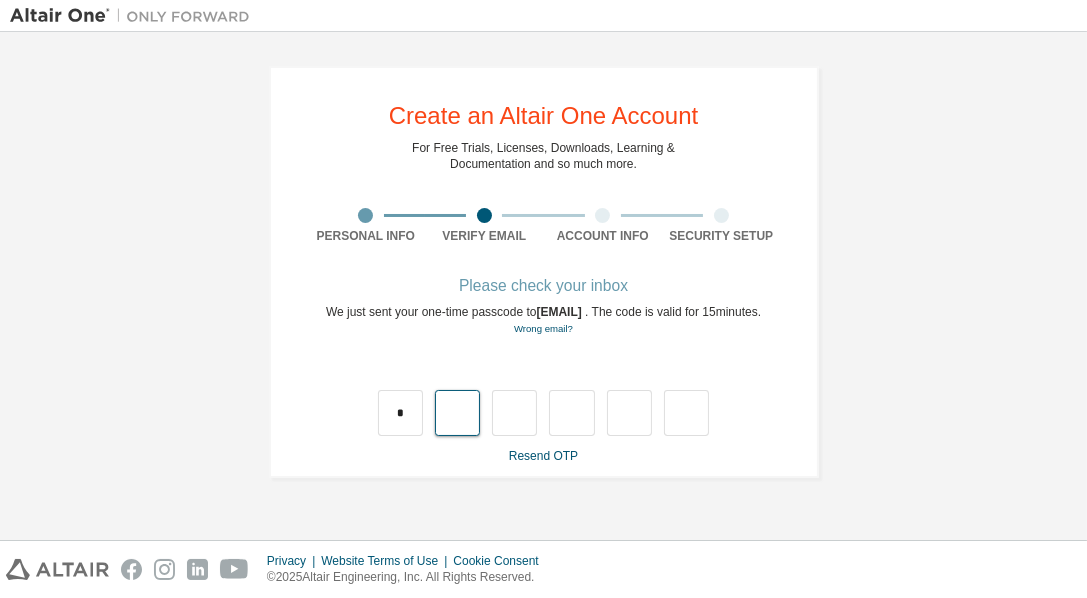 type on "*" 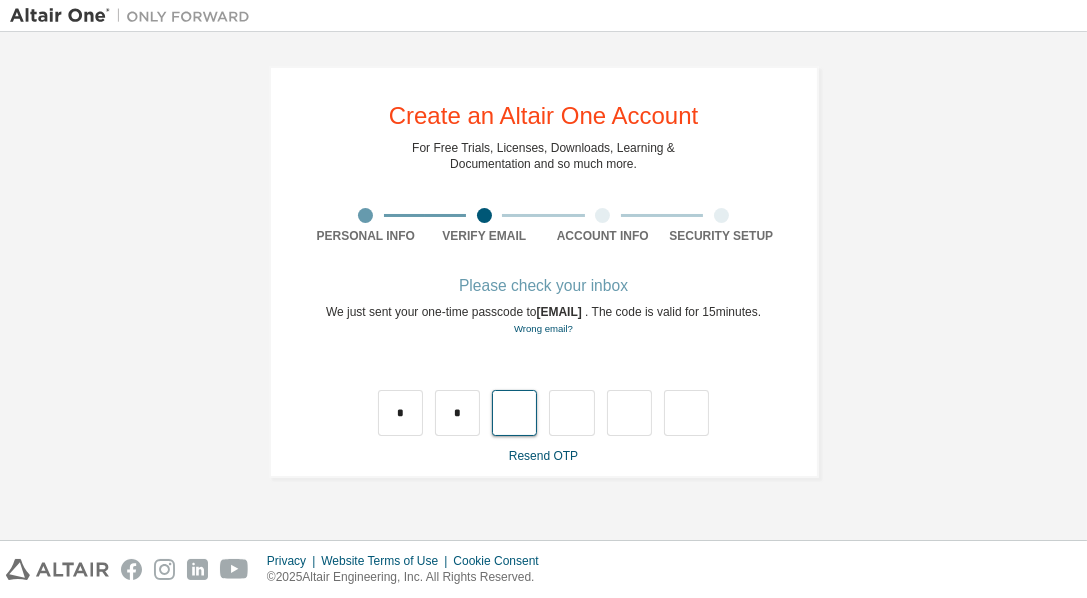 type on "*" 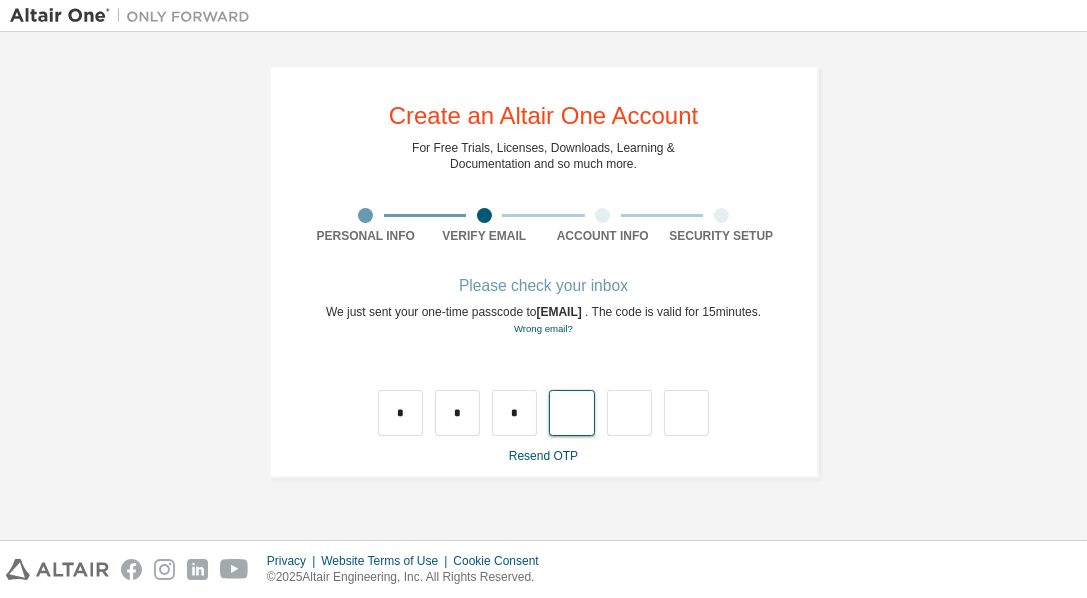 type on "*" 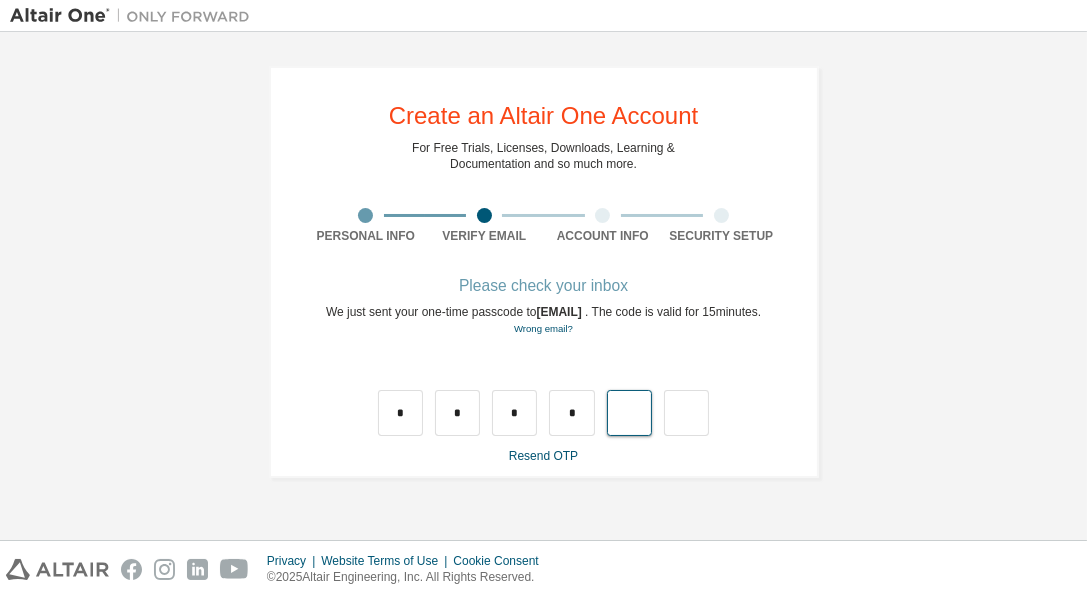 type on "*" 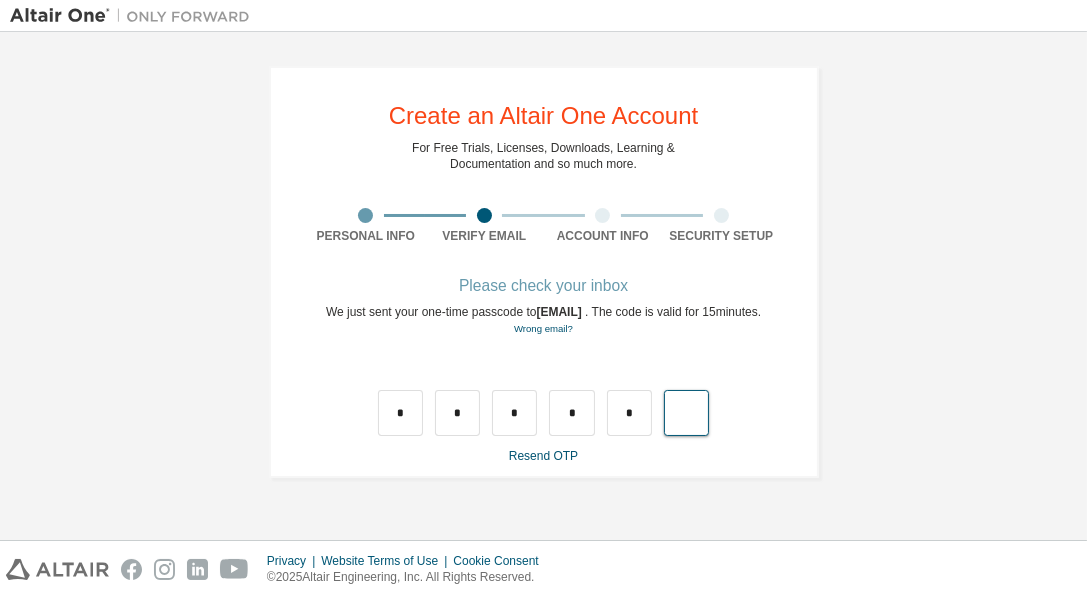 type on "*" 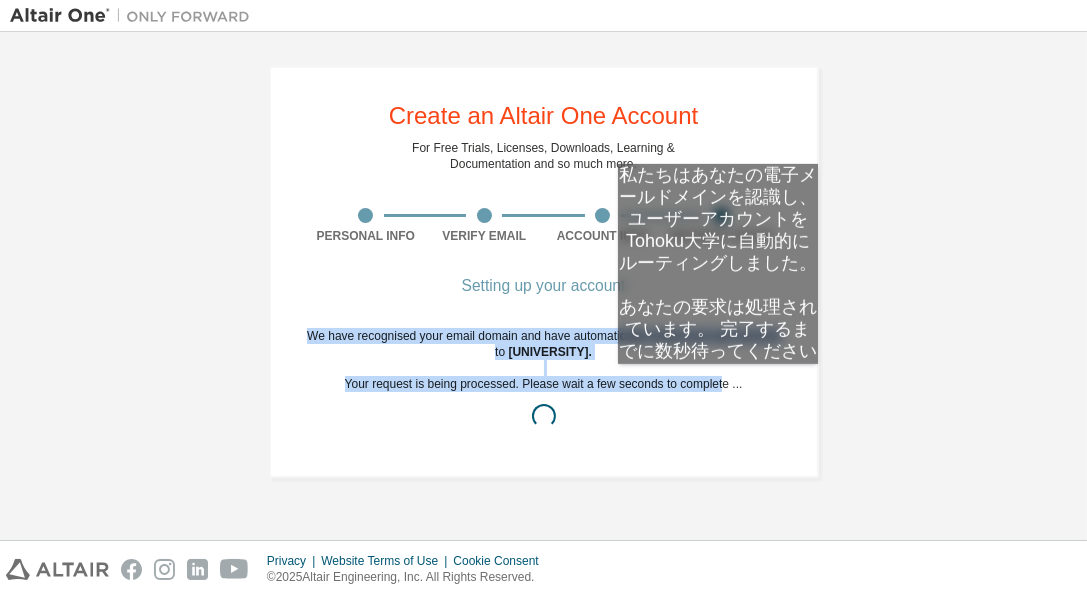 drag, startPoint x: 294, startPoint y: 335, endPoint x: 703, endPoint y: 373, distance: 410.76147 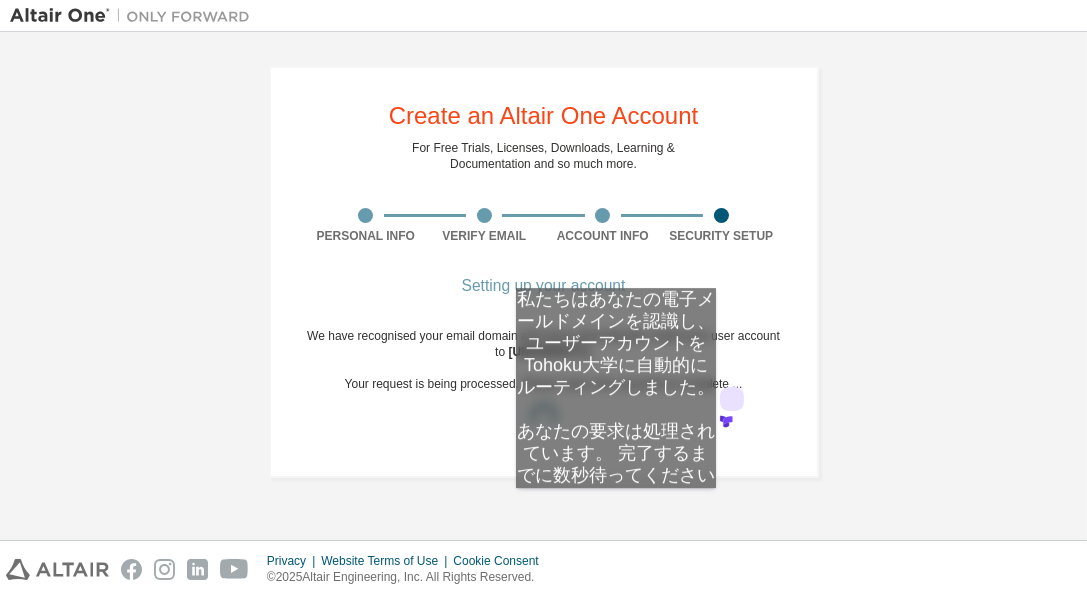 click on "Create an Altair One Account For Free Trials, Licenses, Downloads, Learning &  Documentation and so much more. Personal Info Verify Email Account Info Security Setup Setting up your account We have recognised your email domain and have automatically routed your user account to   Tohoku University . Your request is being processed. Please wait a few seconds to complete ..." at bounding box center (544, 272) 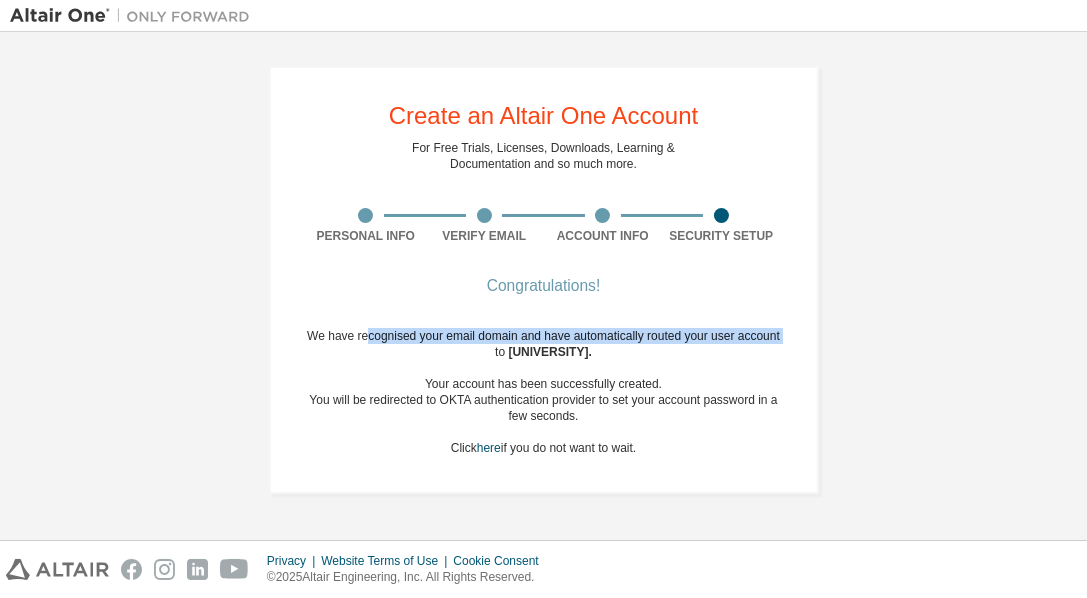 drag, startPoint x: 364, startPoint y: 340, endPoint x: 431, endPoint y: 346, distance: 67.26812 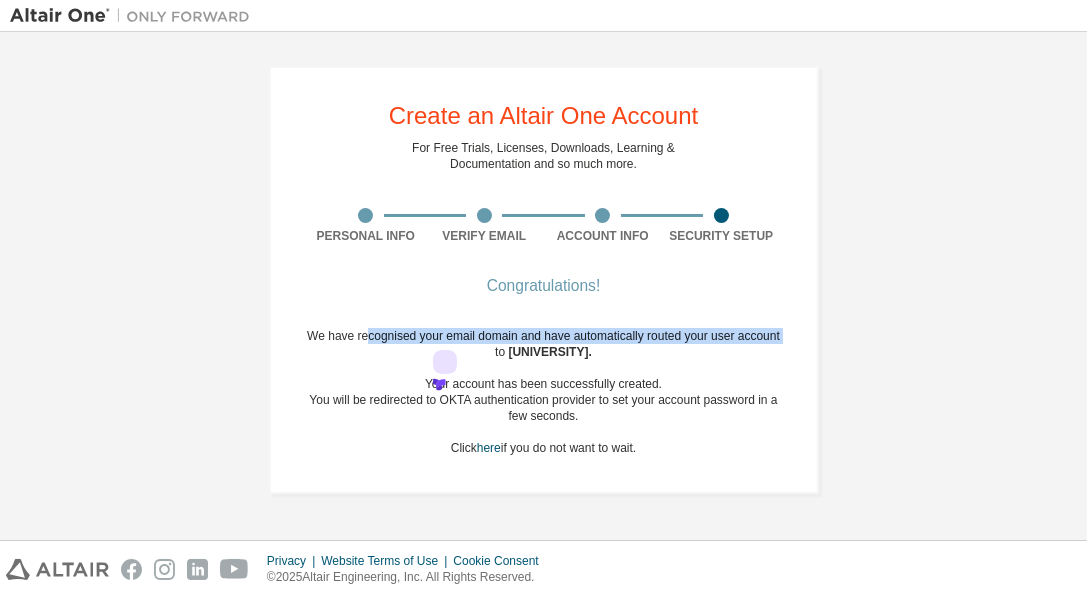 click on "We have recognised your email domain and have automatically routed your user account to   Tohoku University . Your account has been successfully created. You will be redirected to OKTA authentication provider to set your account password in a few seconds. Click  here  if you do not want to wait." at bounding box center (544, 392) 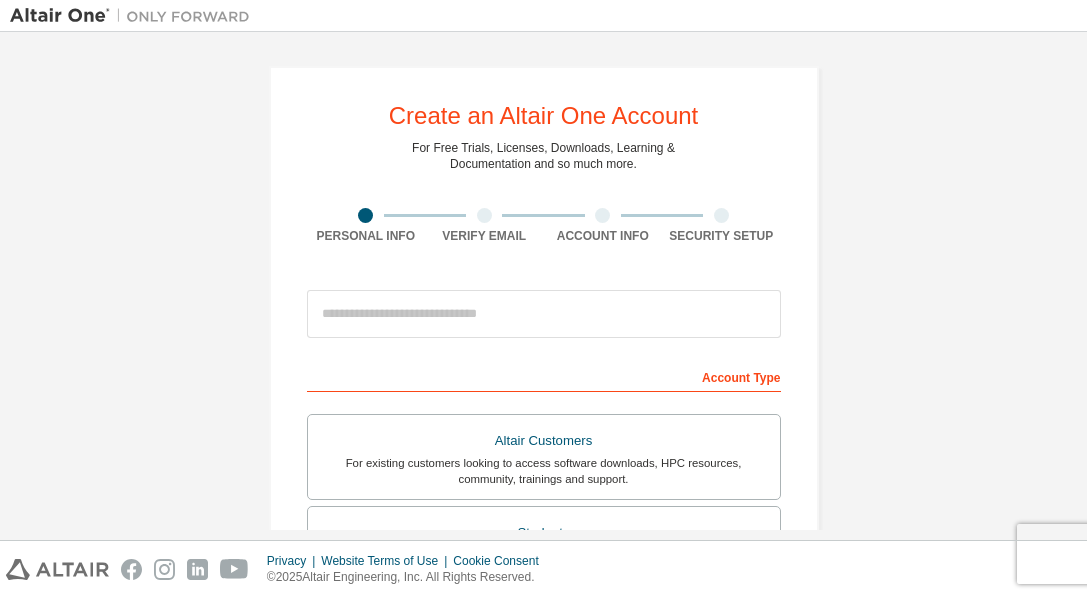 scroll, scrollTop: 0, scrollLeft: 0, axis: both 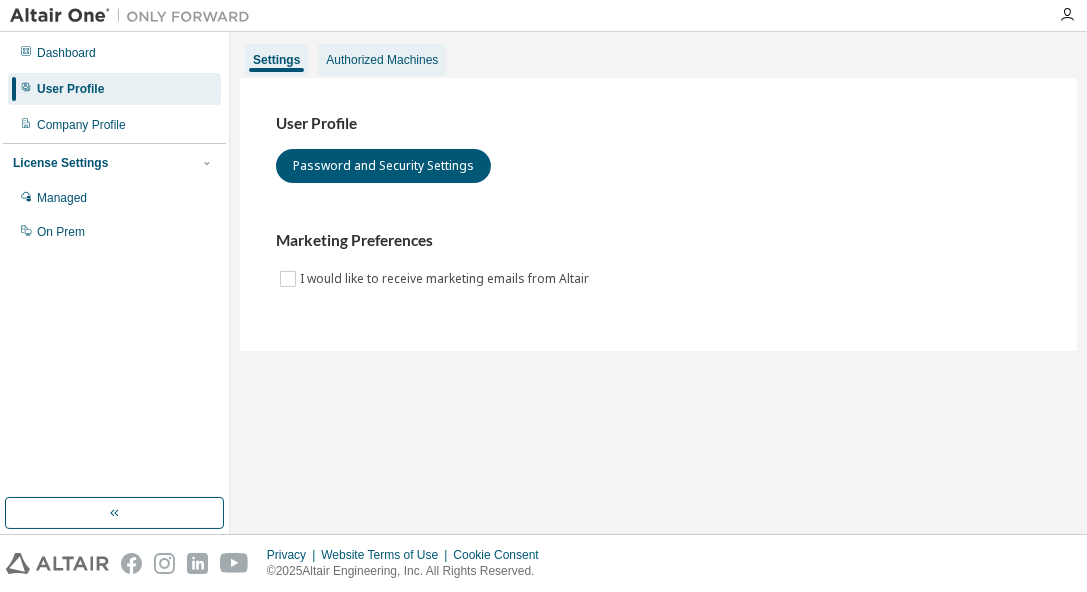 click on "Authorized Machines" at bounding box center (382, 60) 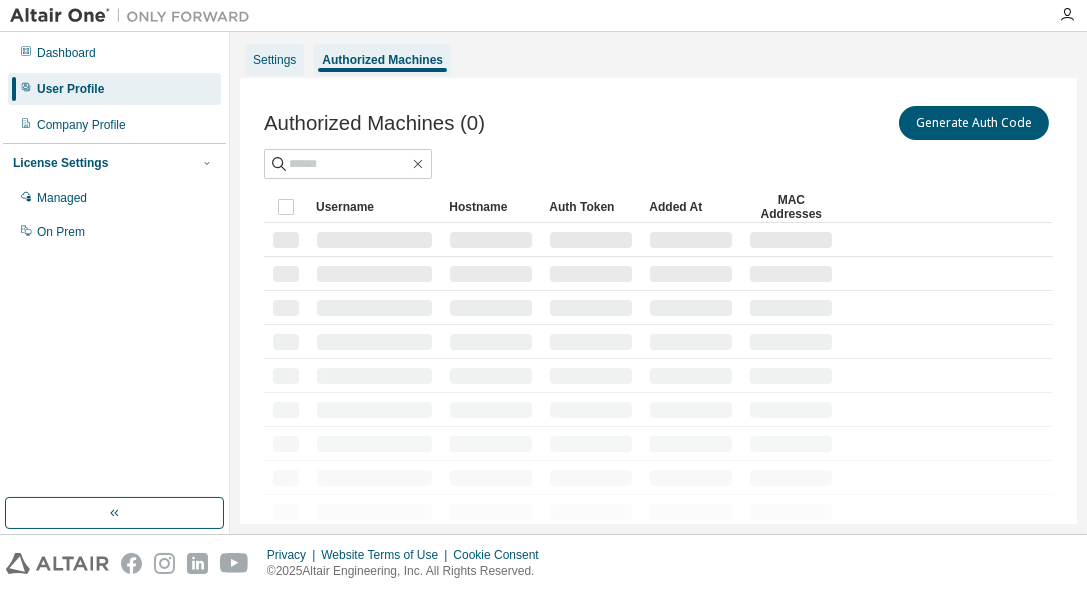 click on "Settings" at bounding box center (274, 60) 